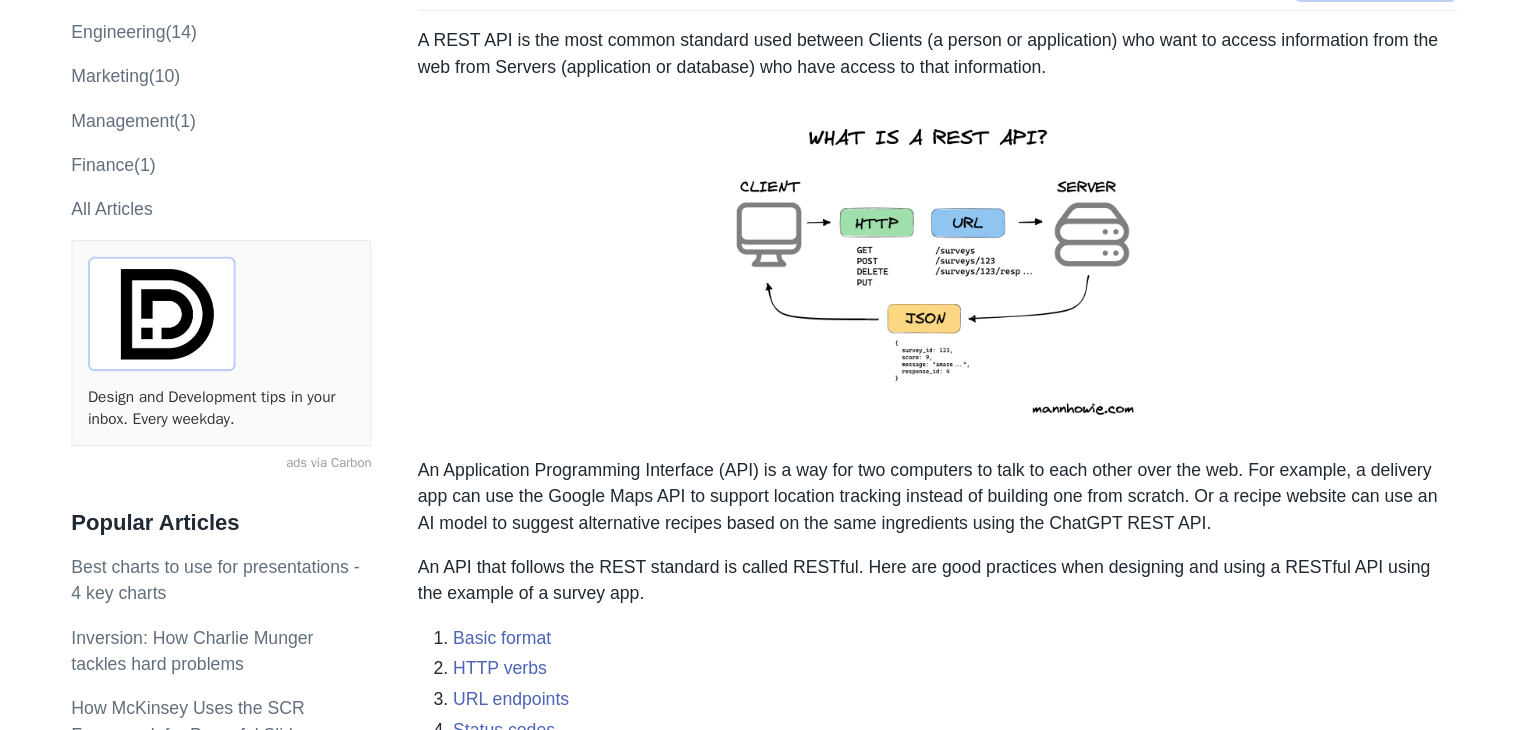 scroll, scrollTop: 236, scrollLeft: 0, axis: vertical 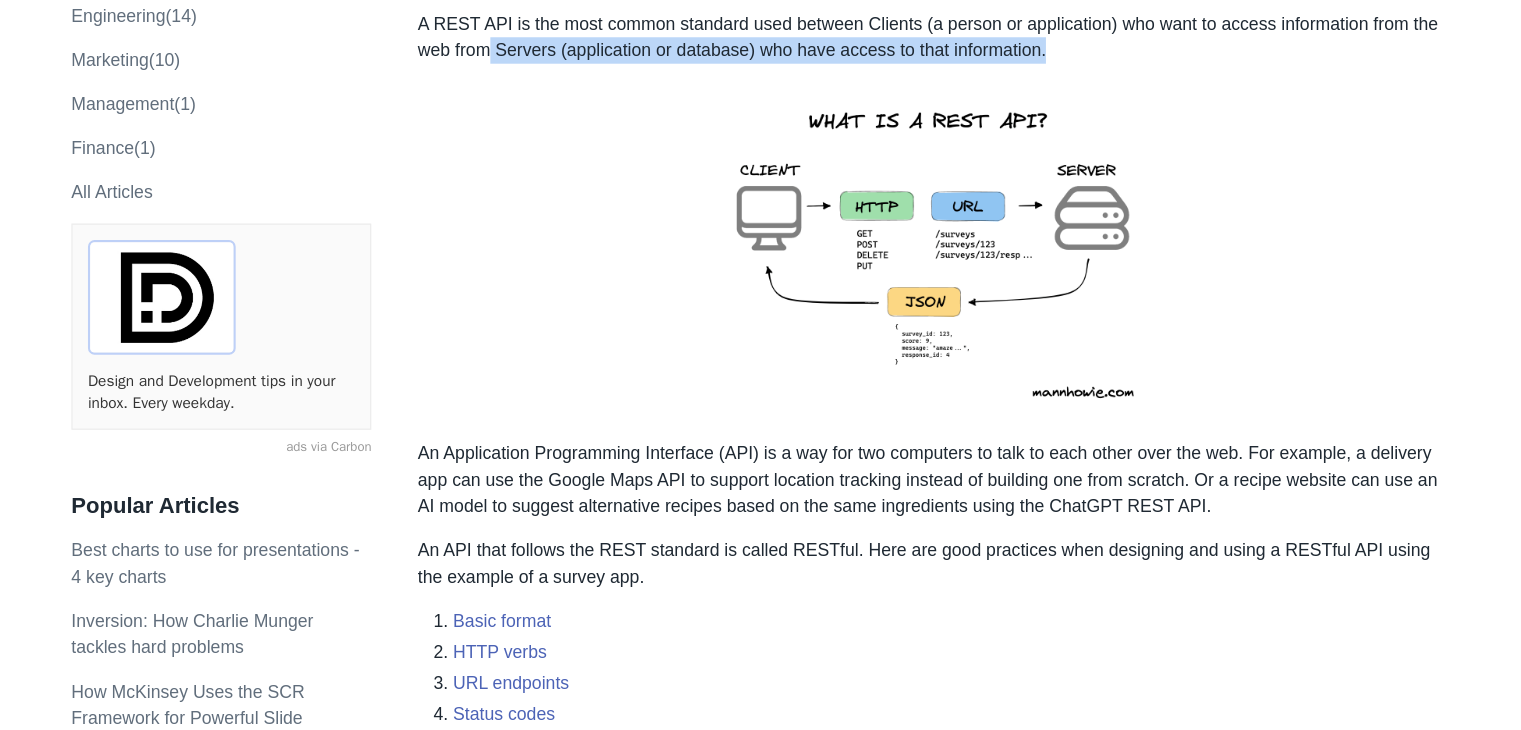 drag, startPoint x: 1020, startPoint y: 116, endPoint x: 493, endPoint y: 123, distance: 527.0465 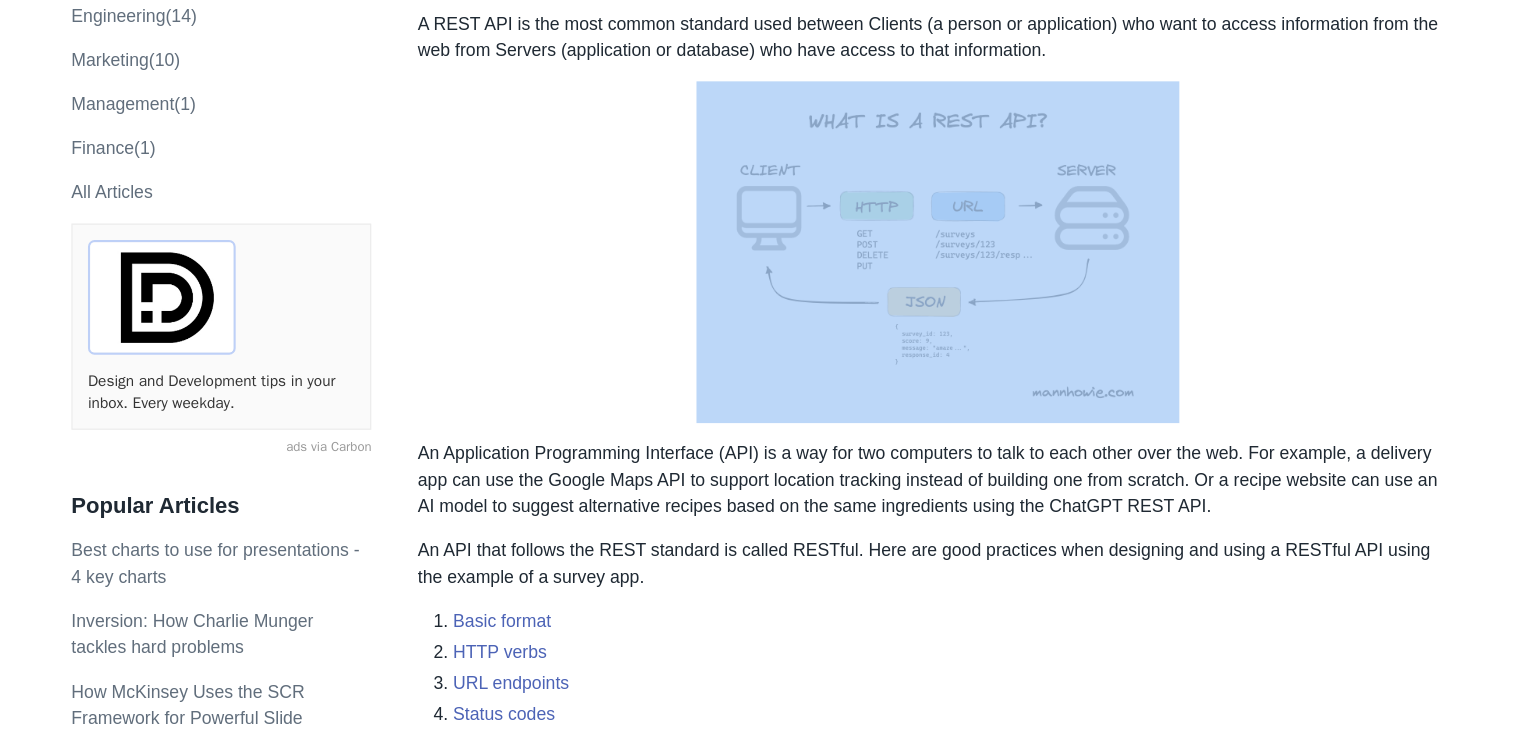 drag, startPoint x: 444, startPoint y: 85, endPoint x: 894, endPoint y: 130, distance: 452.24442 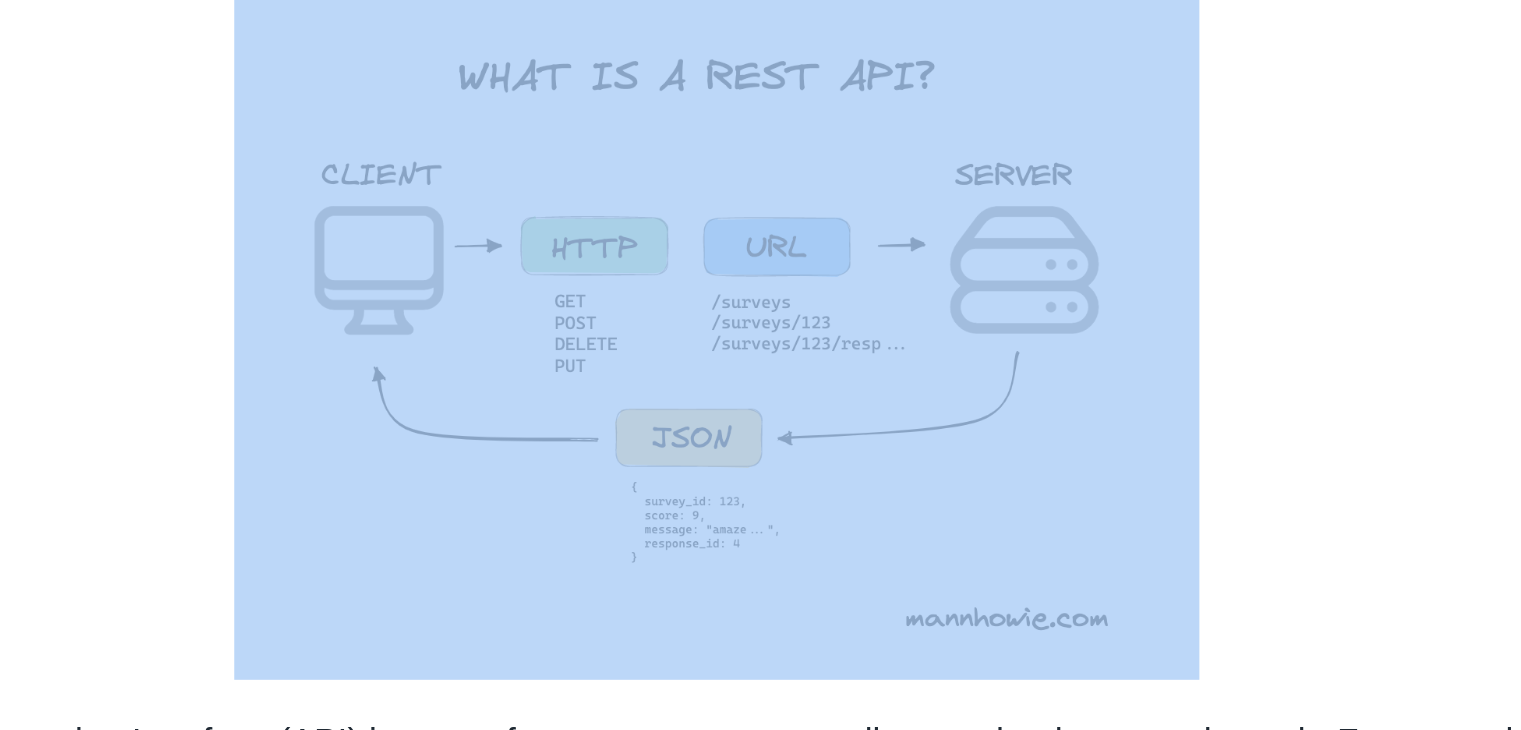 scroll, scrollTop: 276, scrollLeft: 0, axis: vertical 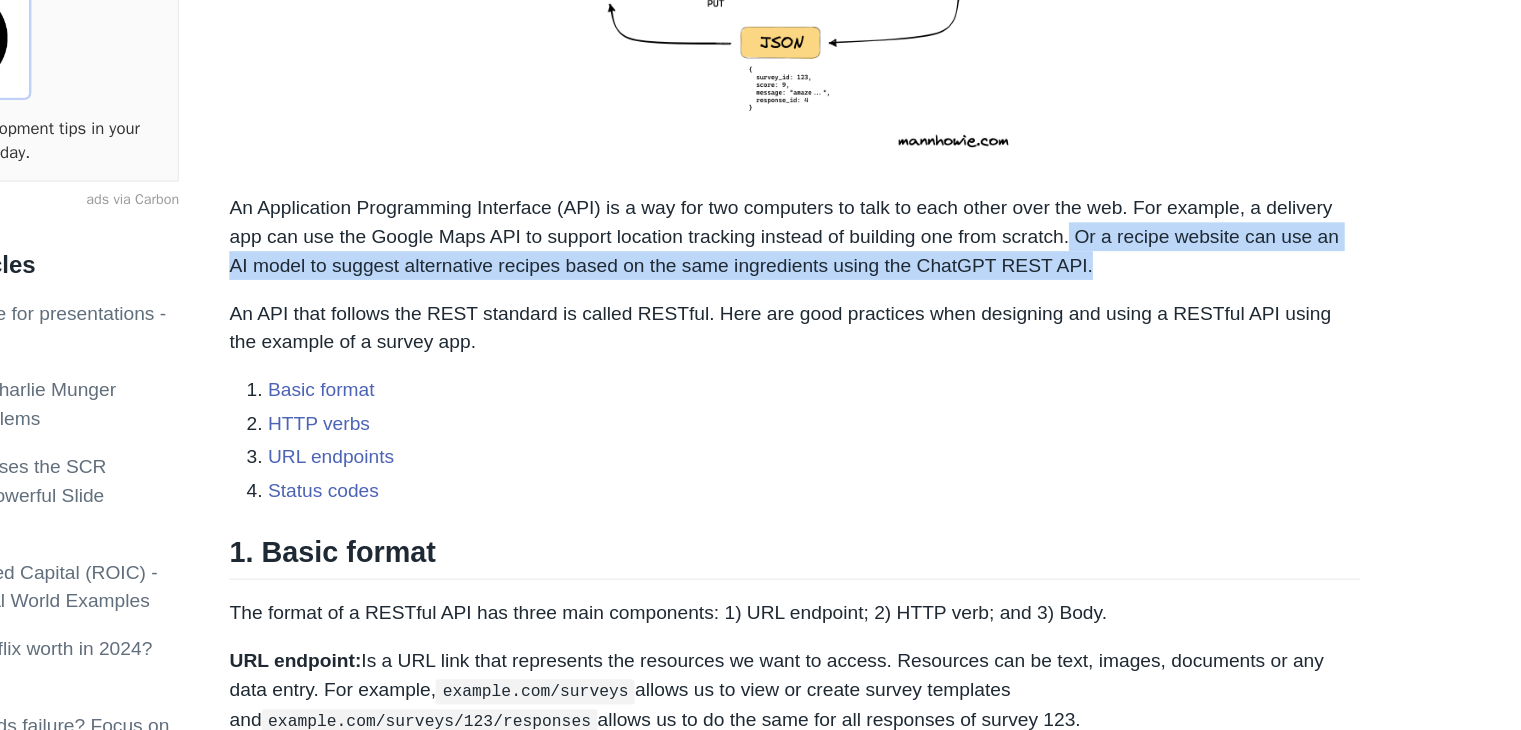 drag, startPoint x: 1150, startPoint y: 273, endPoint x: 1162, endPoint y: 293, distance: 23.323807 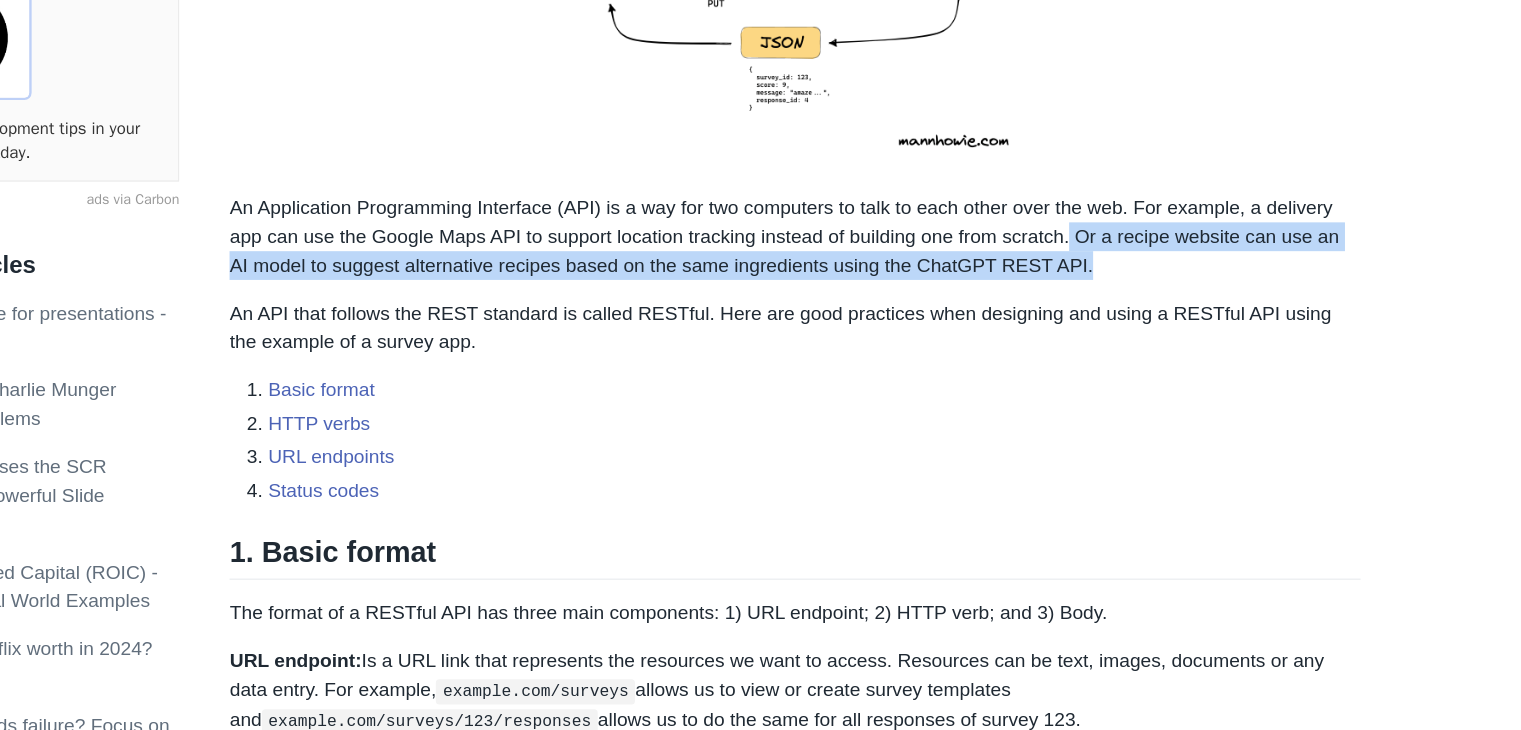 click on "An Application Programming Interface (API) is a way for two computers to talk to each other over the web. For example, a delivery app can use the Google Maps API to support location tracking instead of building one from scratch. Or a recipe website can use an AI model to suggest alternative recipes based on the same ingredients using the ChatGPT REST API." at bounding box center [917, 275] 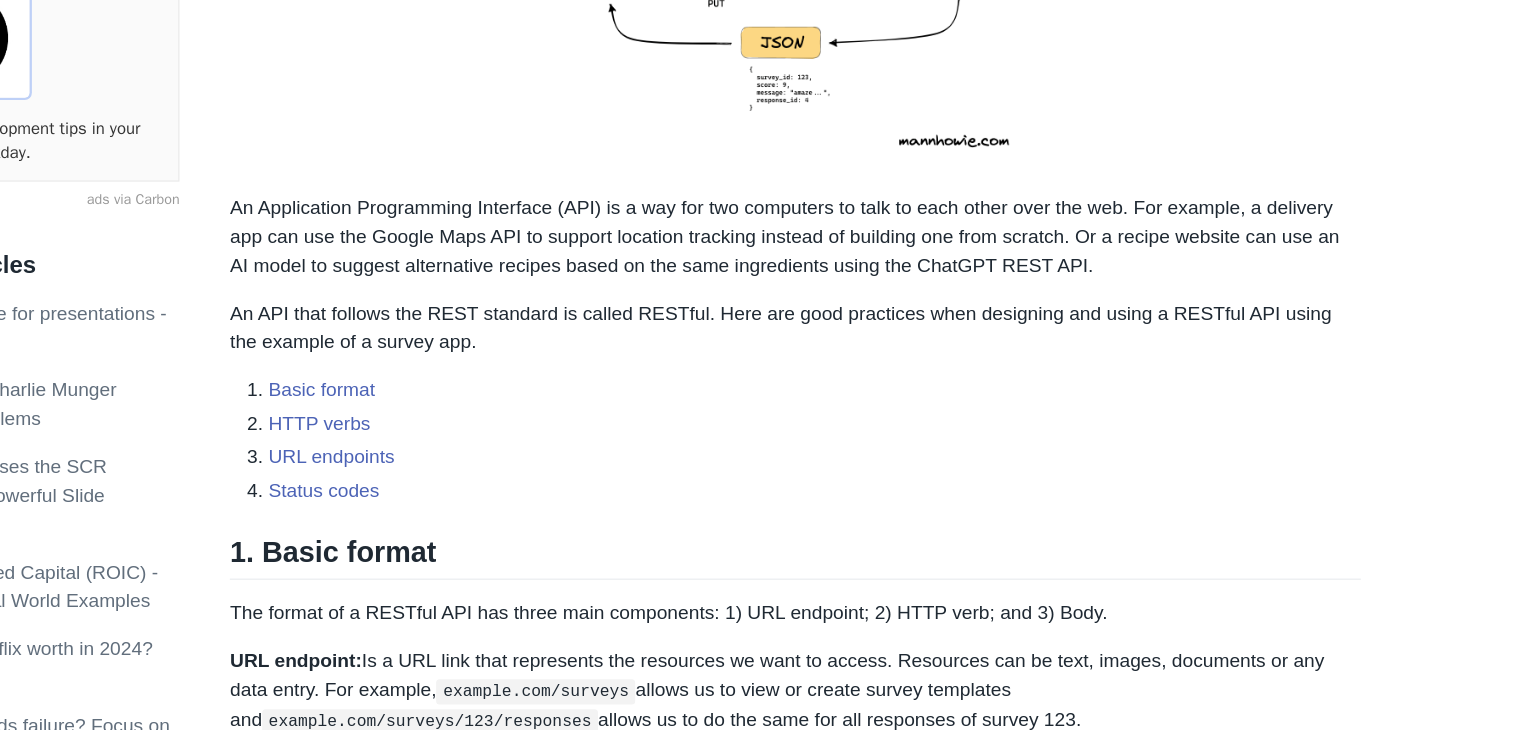 click on "An API that follows the REST standard is called RESTful. Here are good practices when designing and using a RESTful API using the example of a survey app." at bounding box center (917, 351) 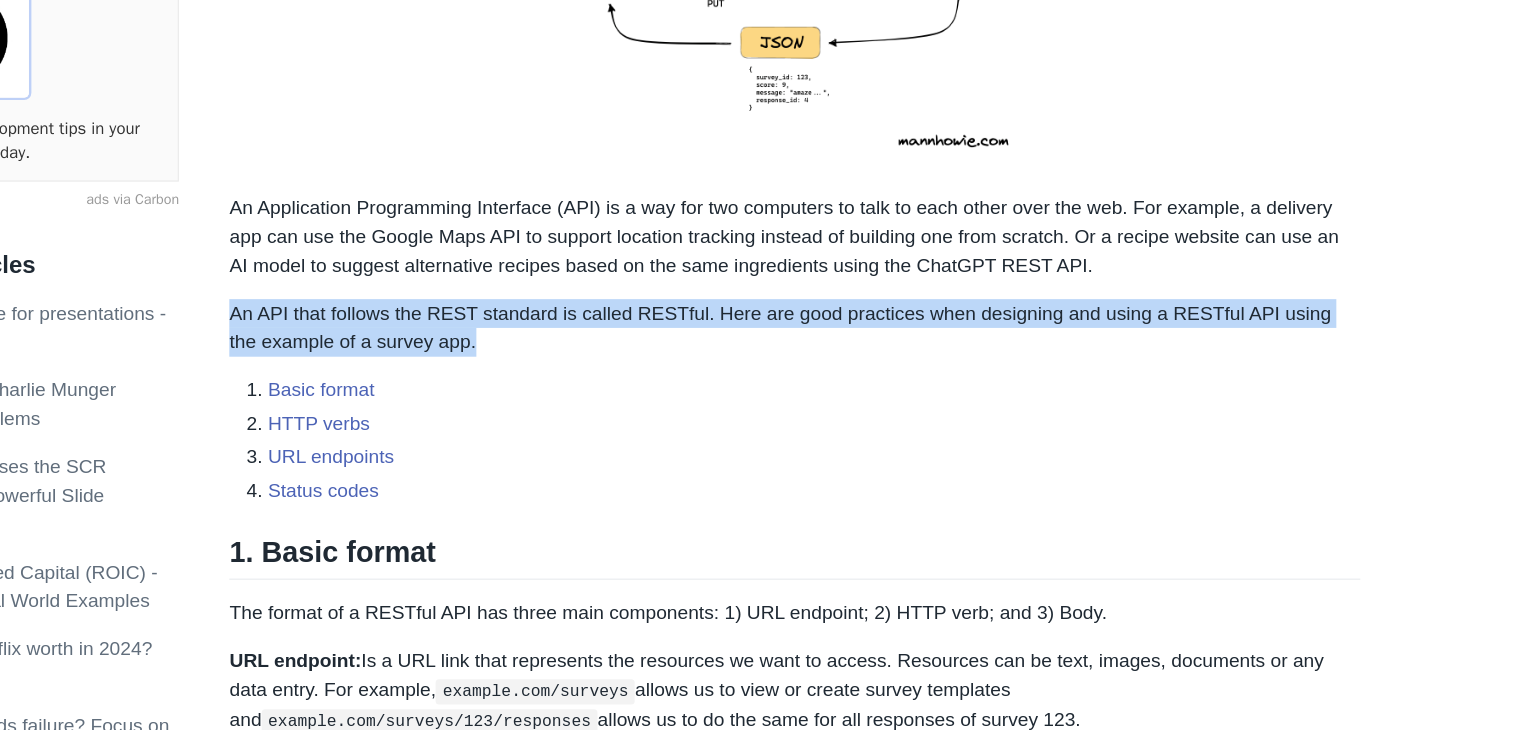 drag, startPoint x: 449, startPoint y: 340, endPoint x: 646, endPoint y: 357, distance: 197.73215 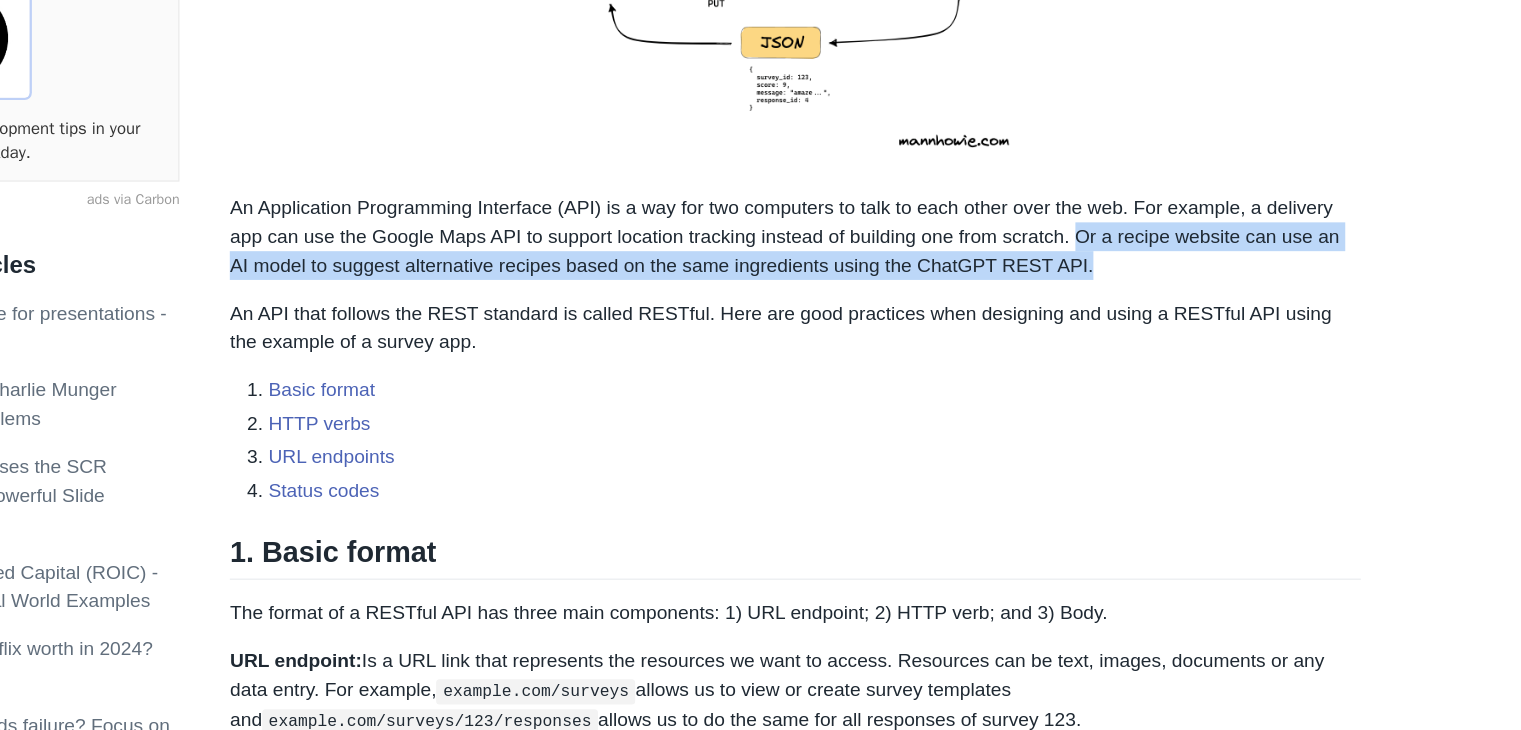drag, startPoint x: 1154, startPoint y: 275, endPoint x: 1160, endPoint y: 287, distance: 13.416408 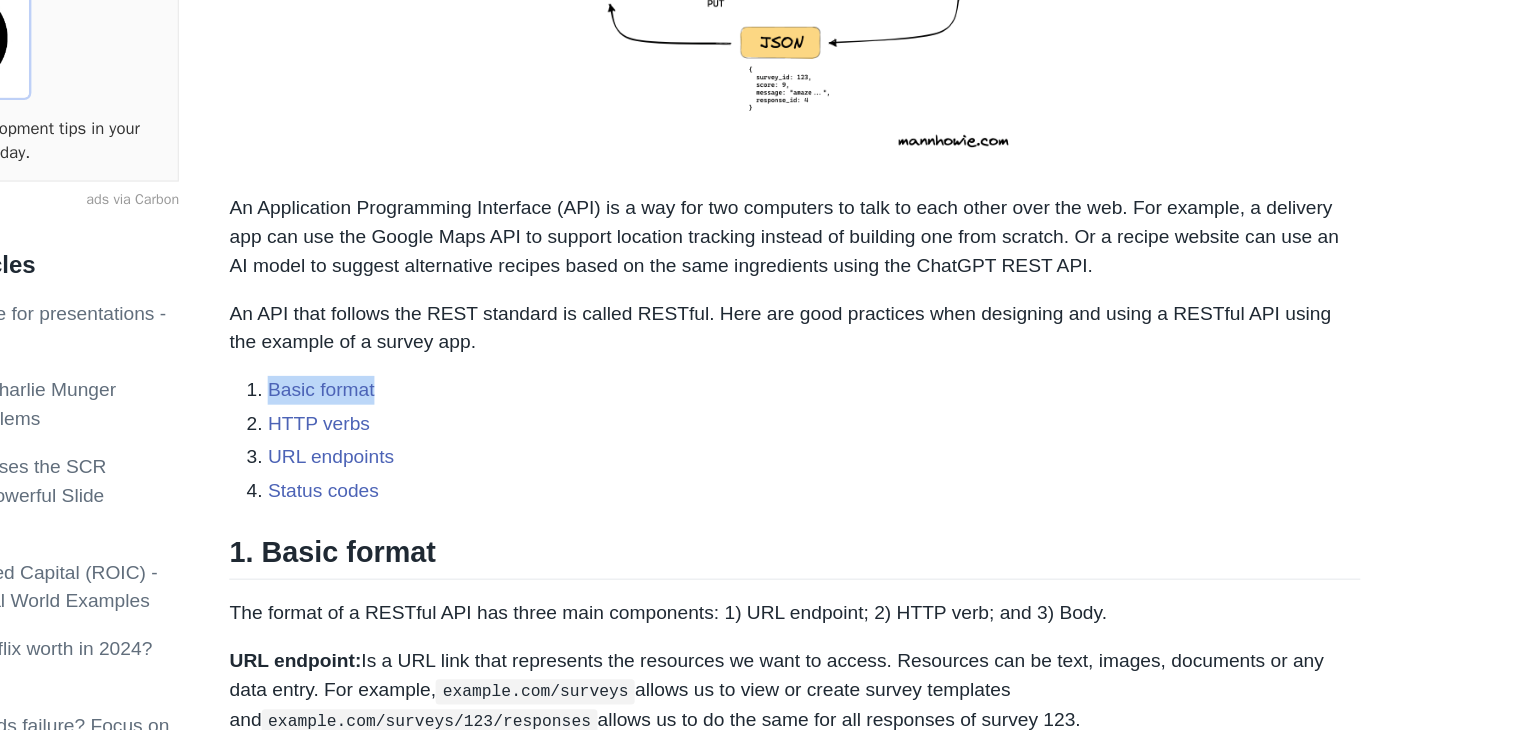 drag, startPoint x: 645, startPoint y: 355, endPoint x: 650, endPoint y: 378, distance: 23.537205 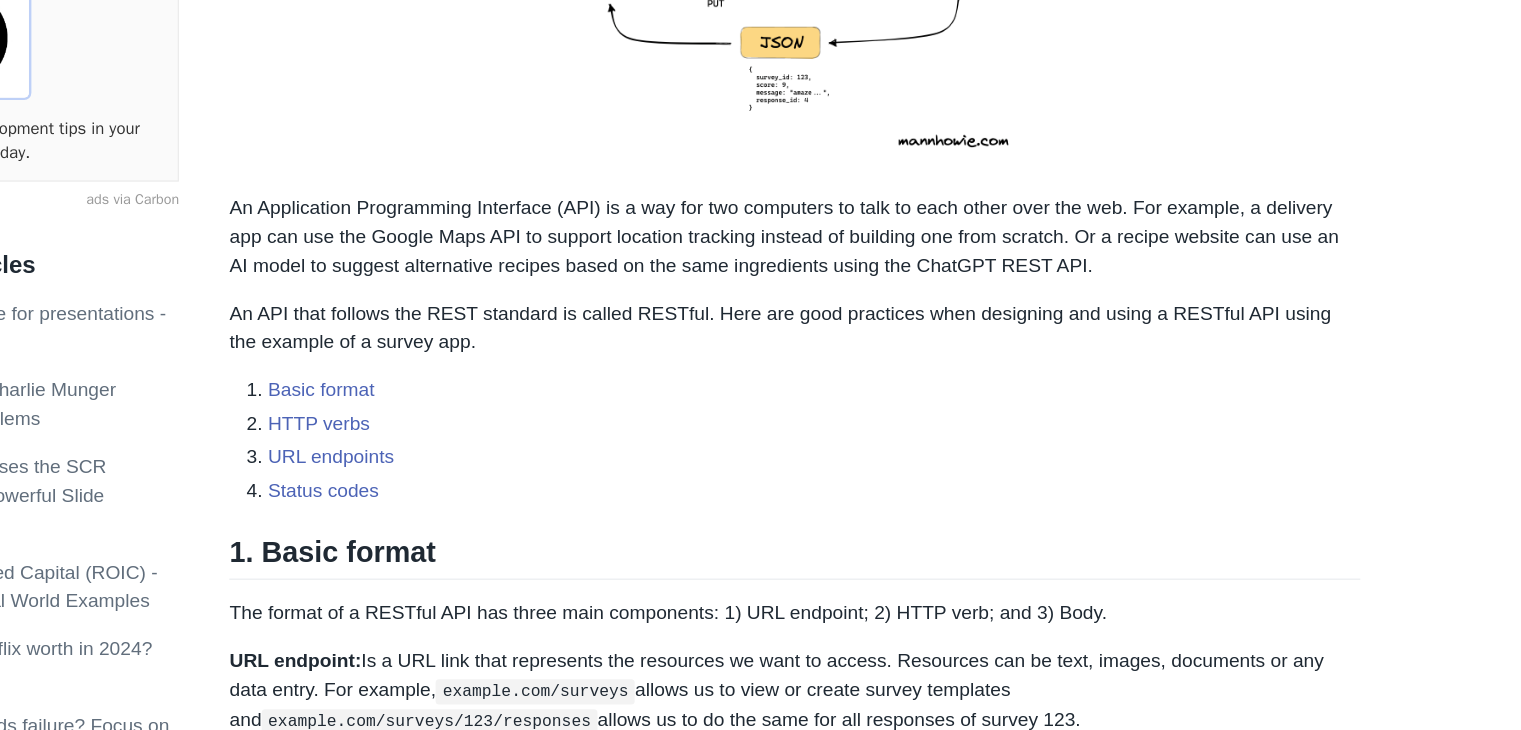 click on "URL endpoints" at bounding box center [933, 459] 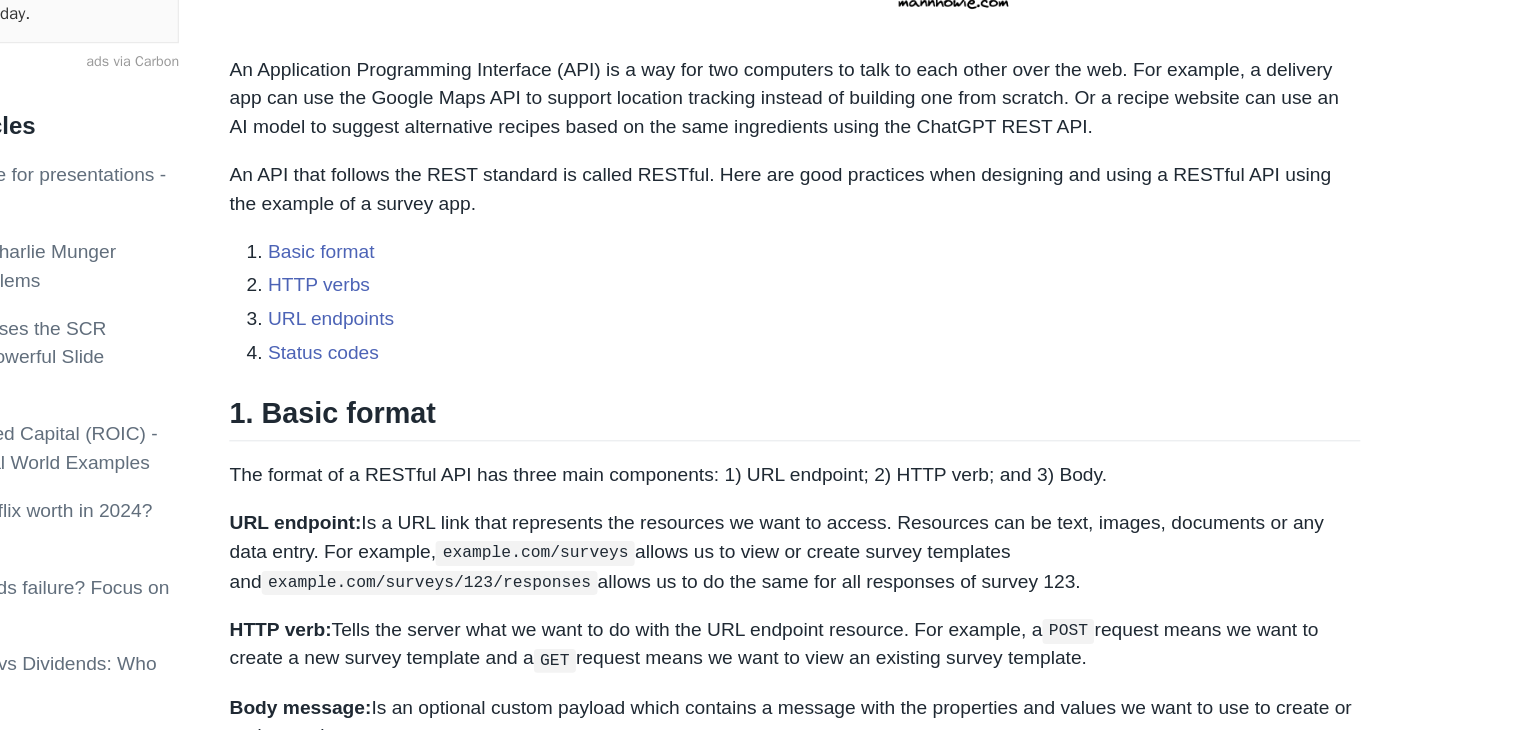 scroll, scrollTop: 573, scrollLeft: 0, axis: vertical 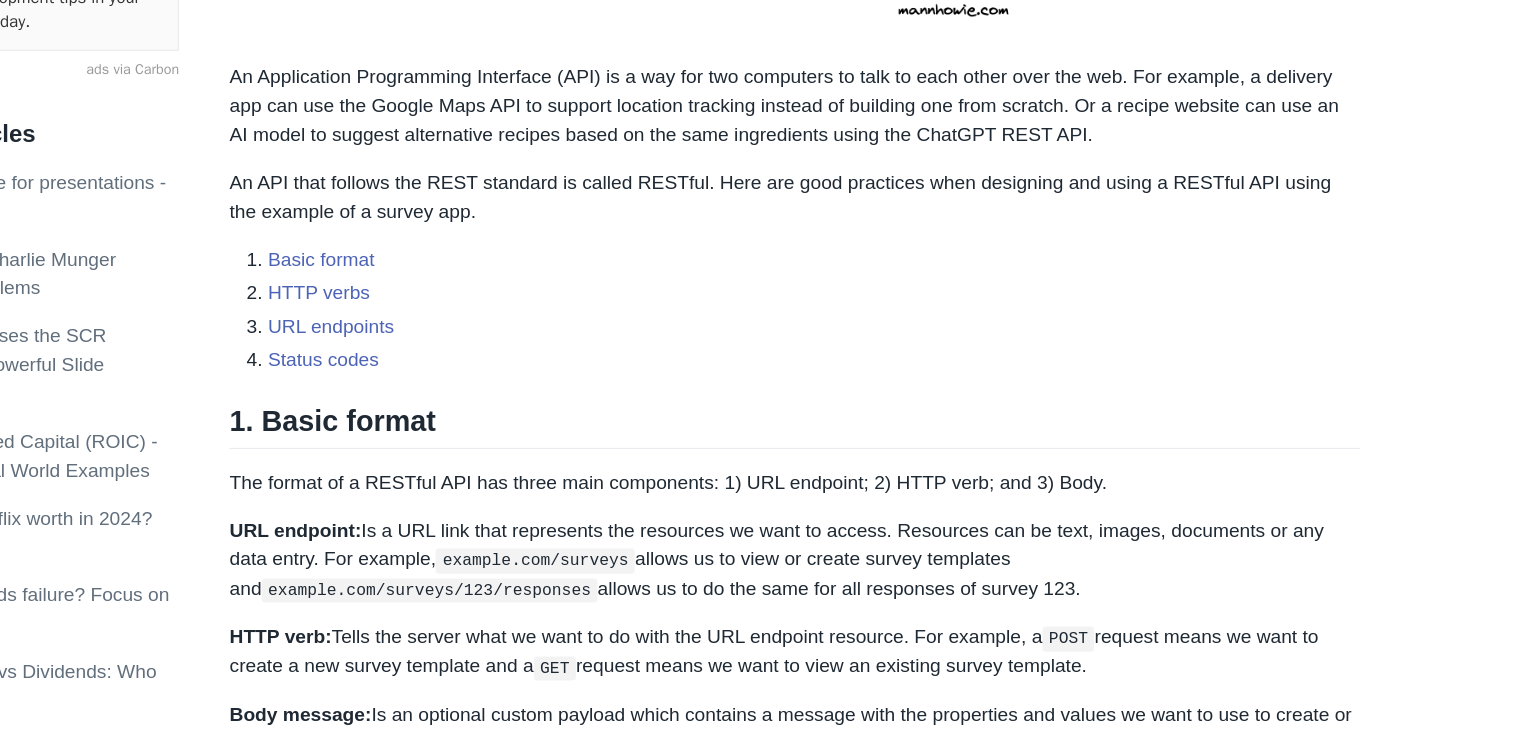 drag, startPoint x: 628, startPoint y: 249, endPoint x: 638, endPoint y: 258, distance: 13.453624 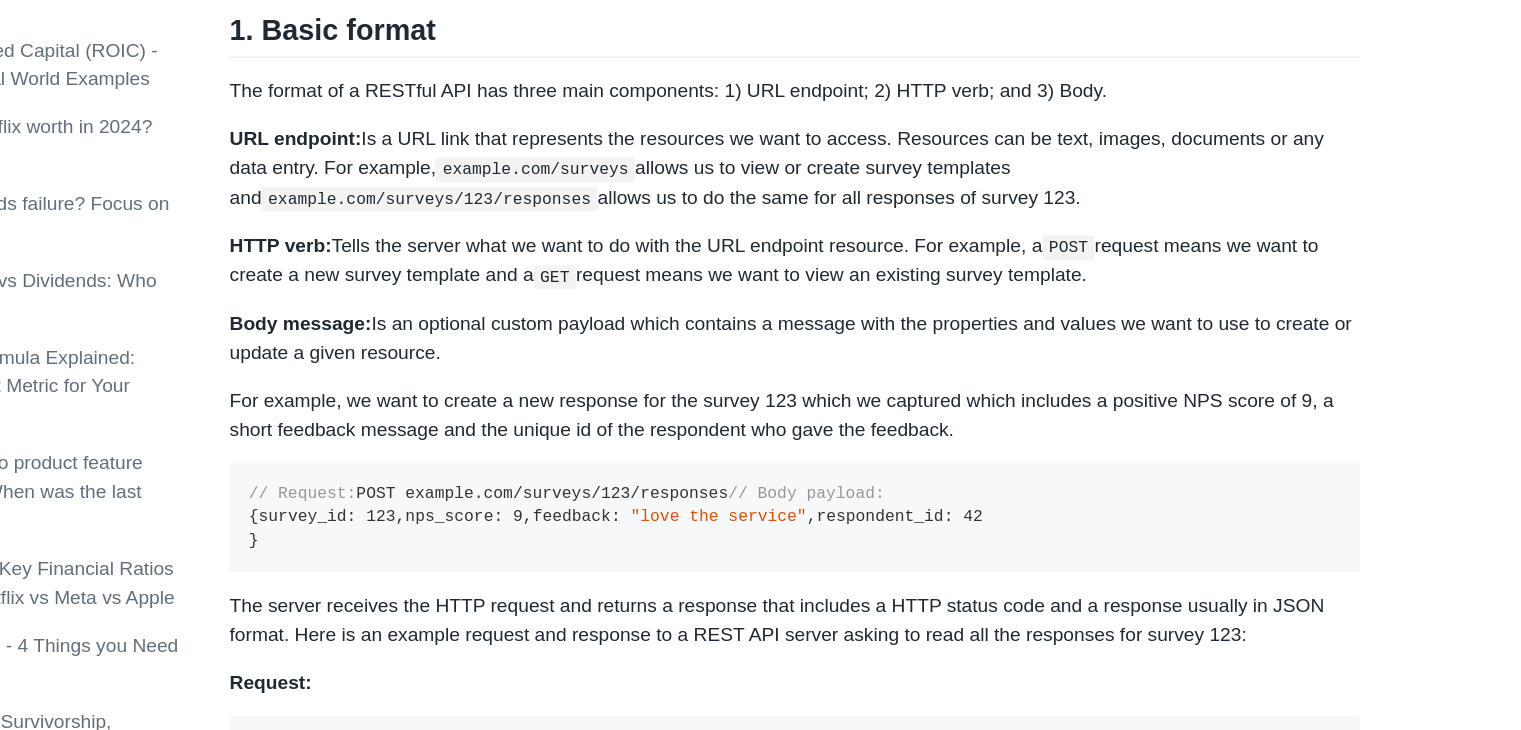 scroll, scrollTop: 903, scrollLeft: 0, axis: vertical 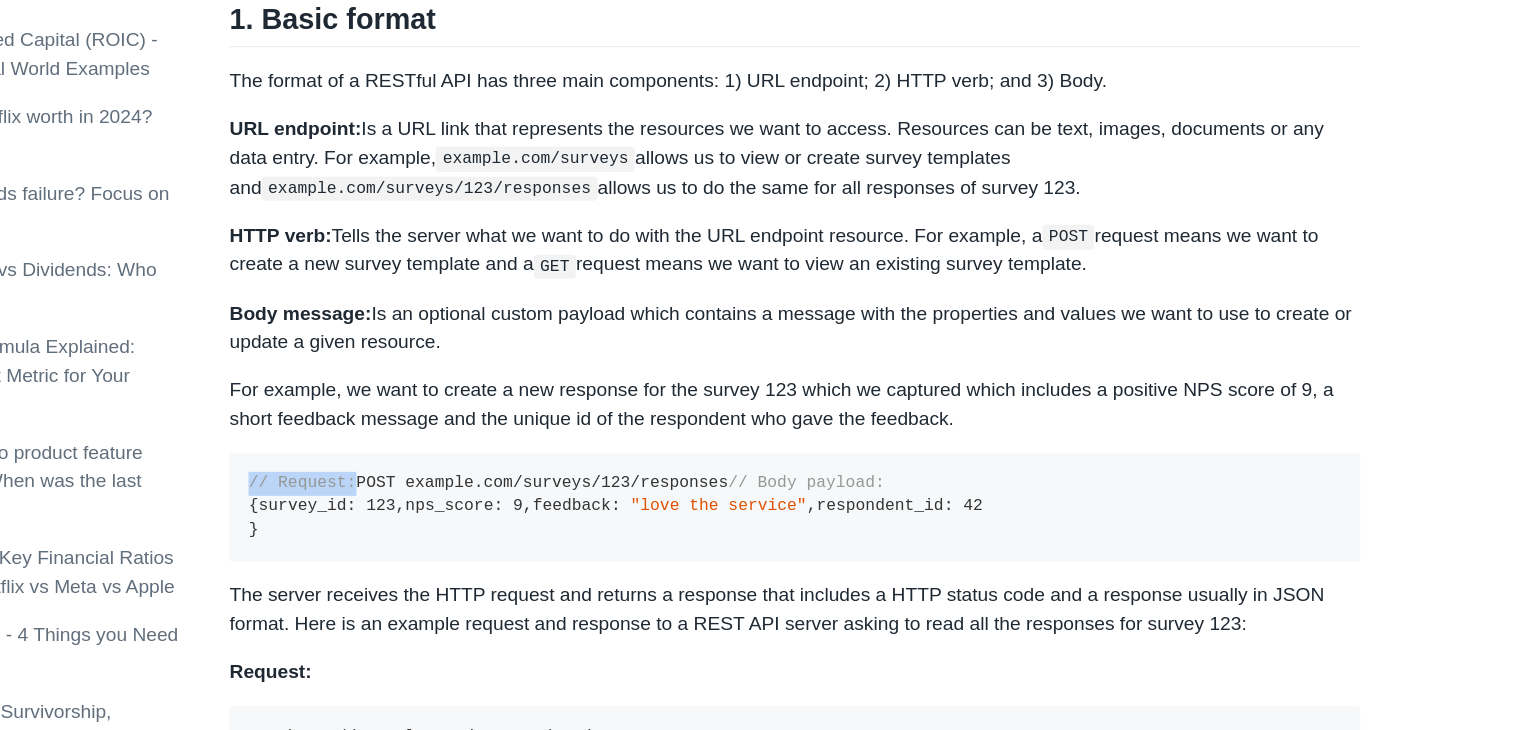 drag, startPoint x: 1058, startPoint y: 445, endPoint x: 1112, endPoint y: 440, distance: 54.230988 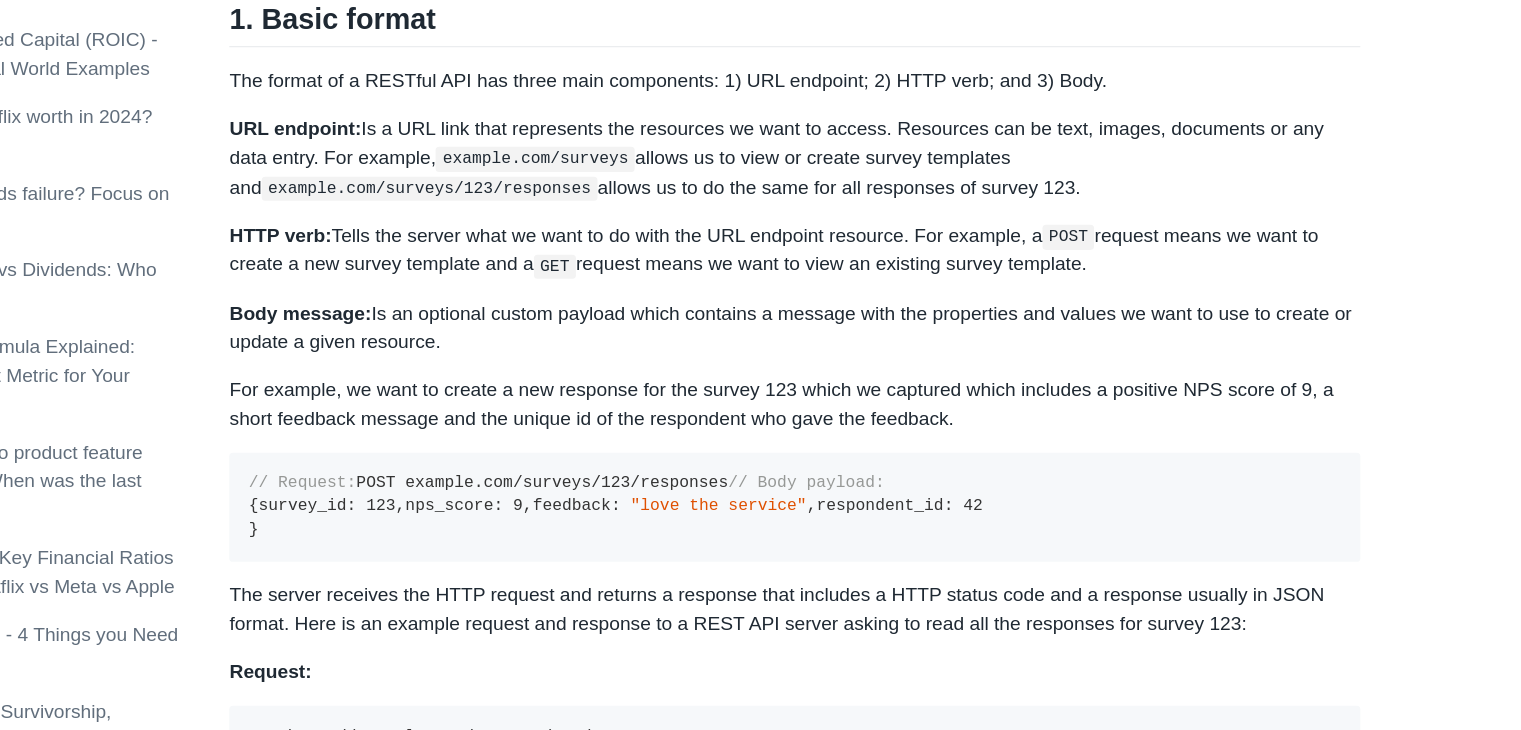 drag, startPoint x: 953, startPoint y: 456, endPoint x: 1080, endPoint y: 462, distance: 127.141655 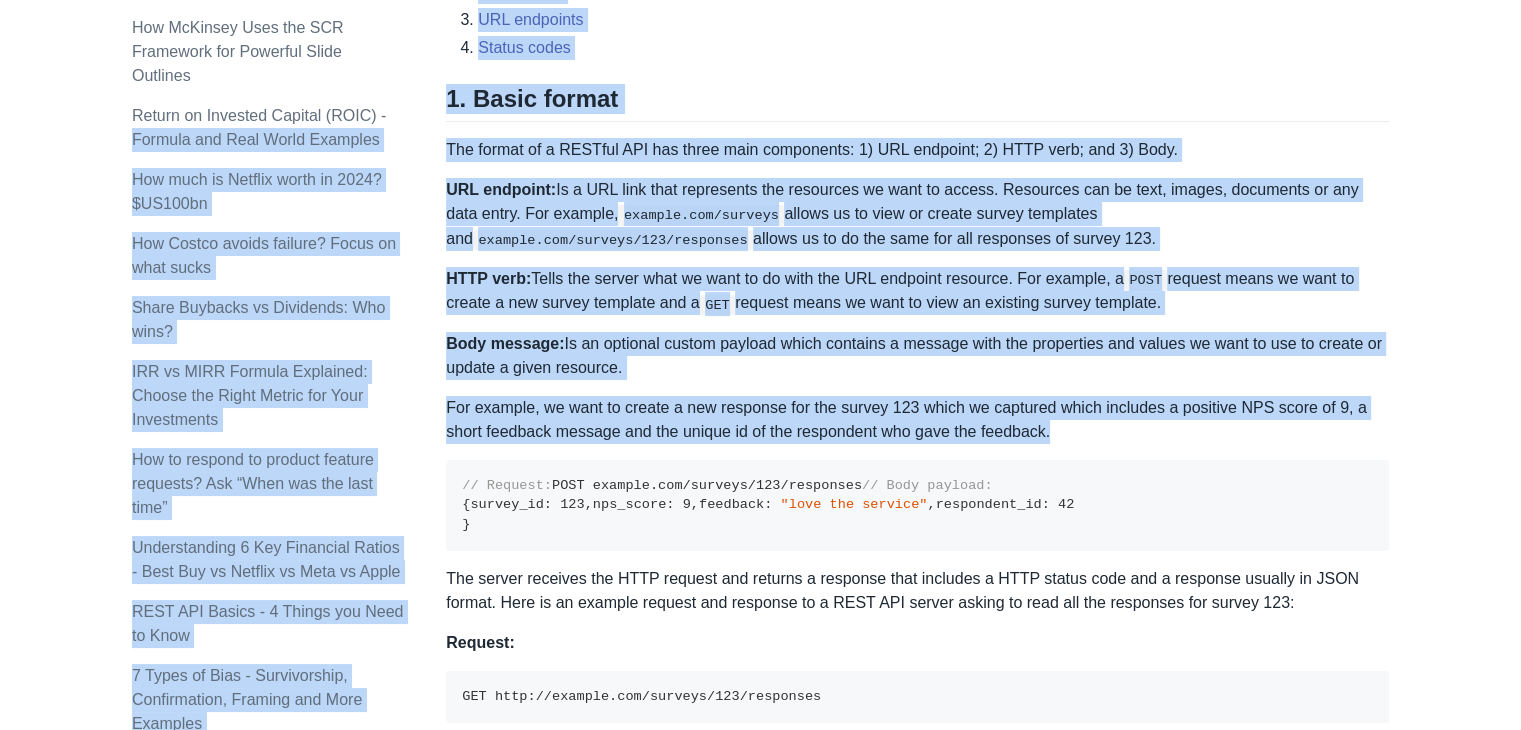 drag, startPoint x: 444, startPoint y: 90, endPoint x: 1103, endPoint y: 438, distance: 745.2416 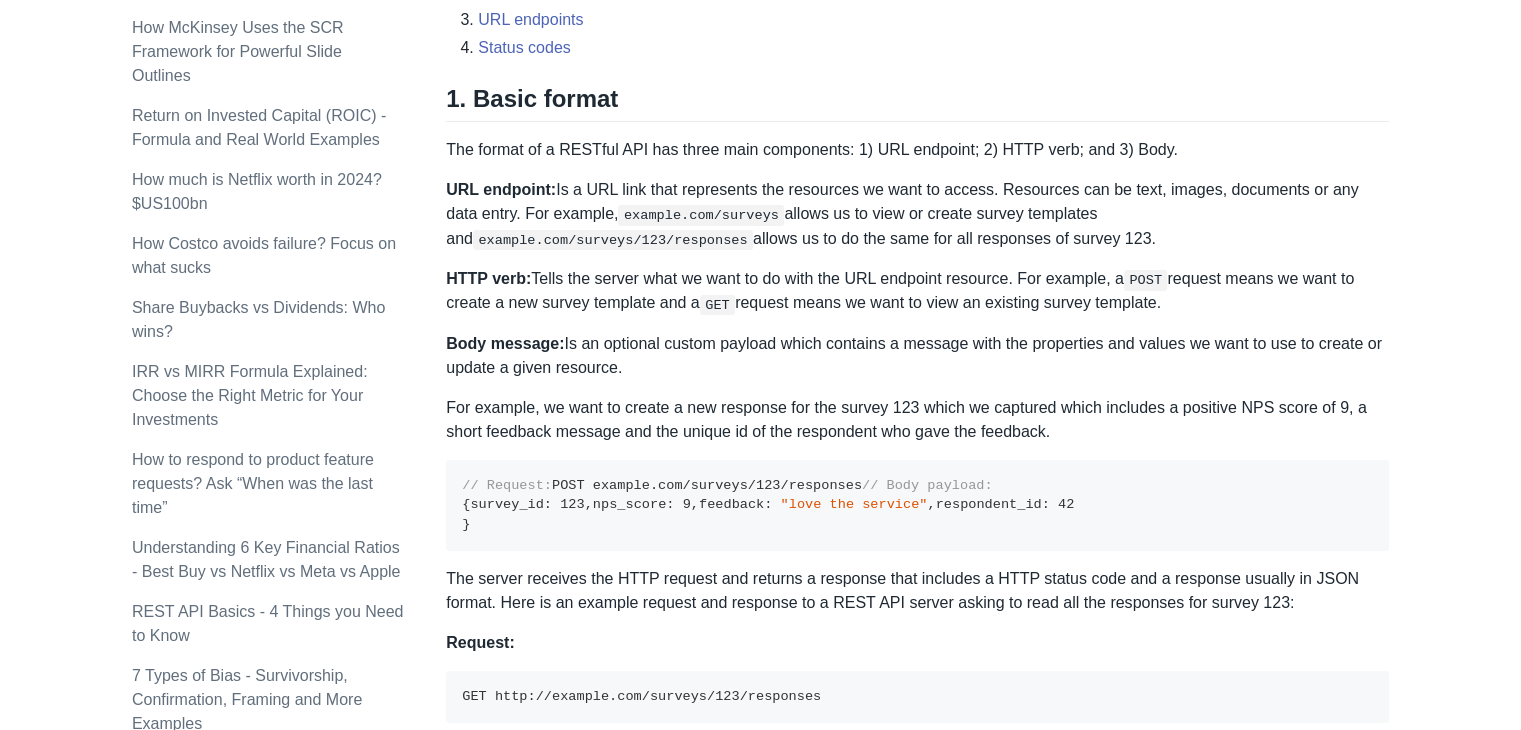 drag, startPoint x: 1103, startPoint y: 438, endPoint x: 1108, endPoint y: 423, distance: 15.811388 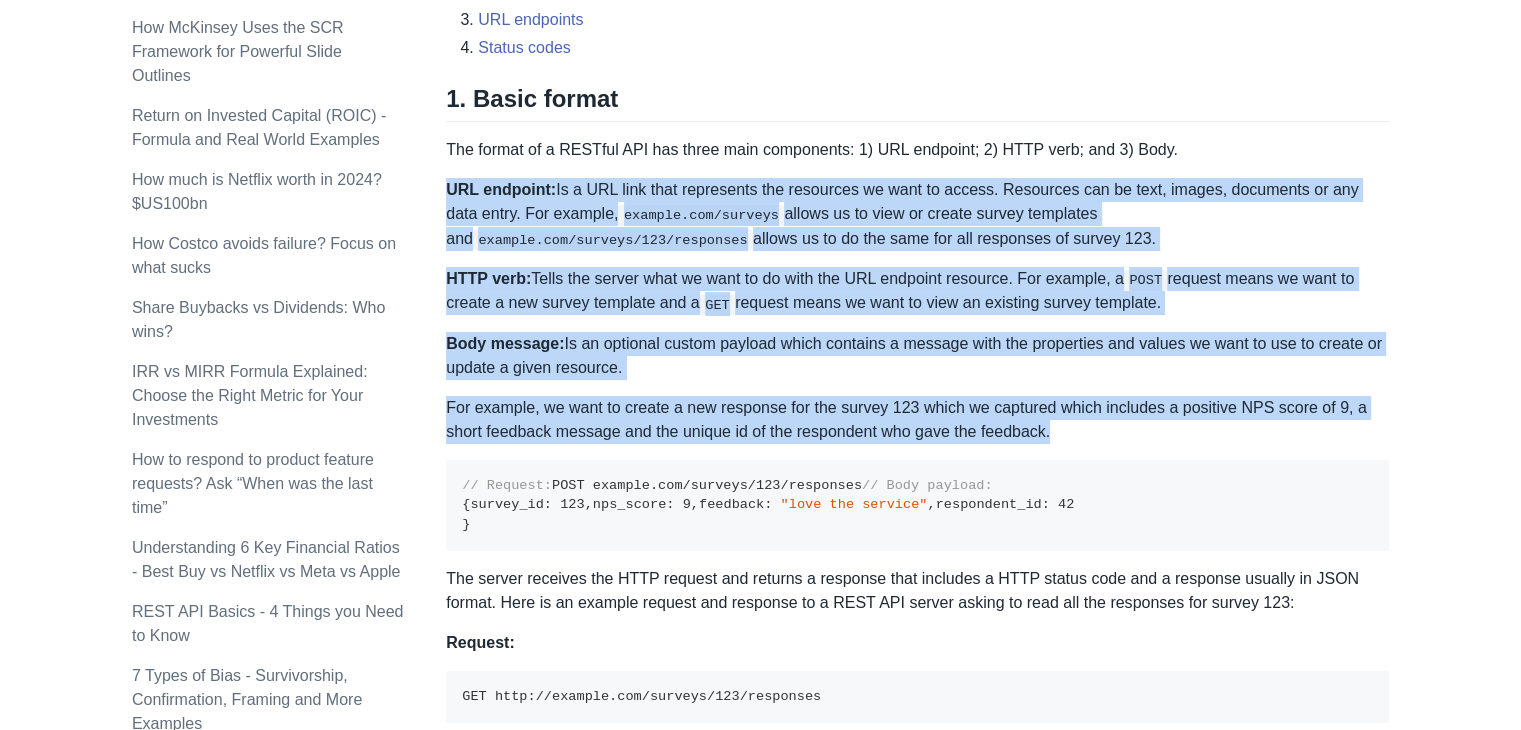 drag, startPoint x: 1059, startPoint y: 429, endPoint x: 450, endPoint y: 191, distance: 653.85394 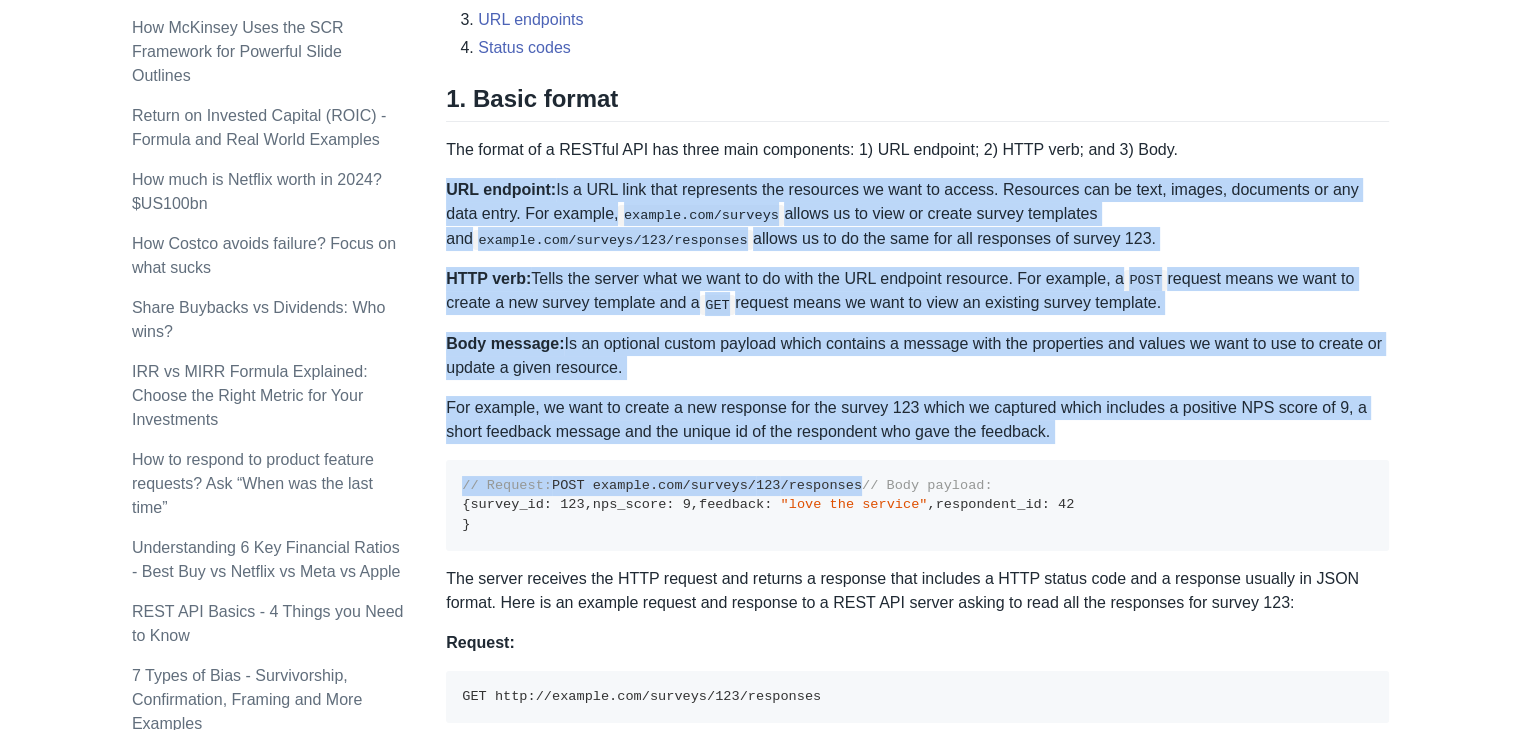 drag, startPoint x: 450, startPoint y: 191, endPoint x: 1044, endPoint y: 489, distance: 664.56 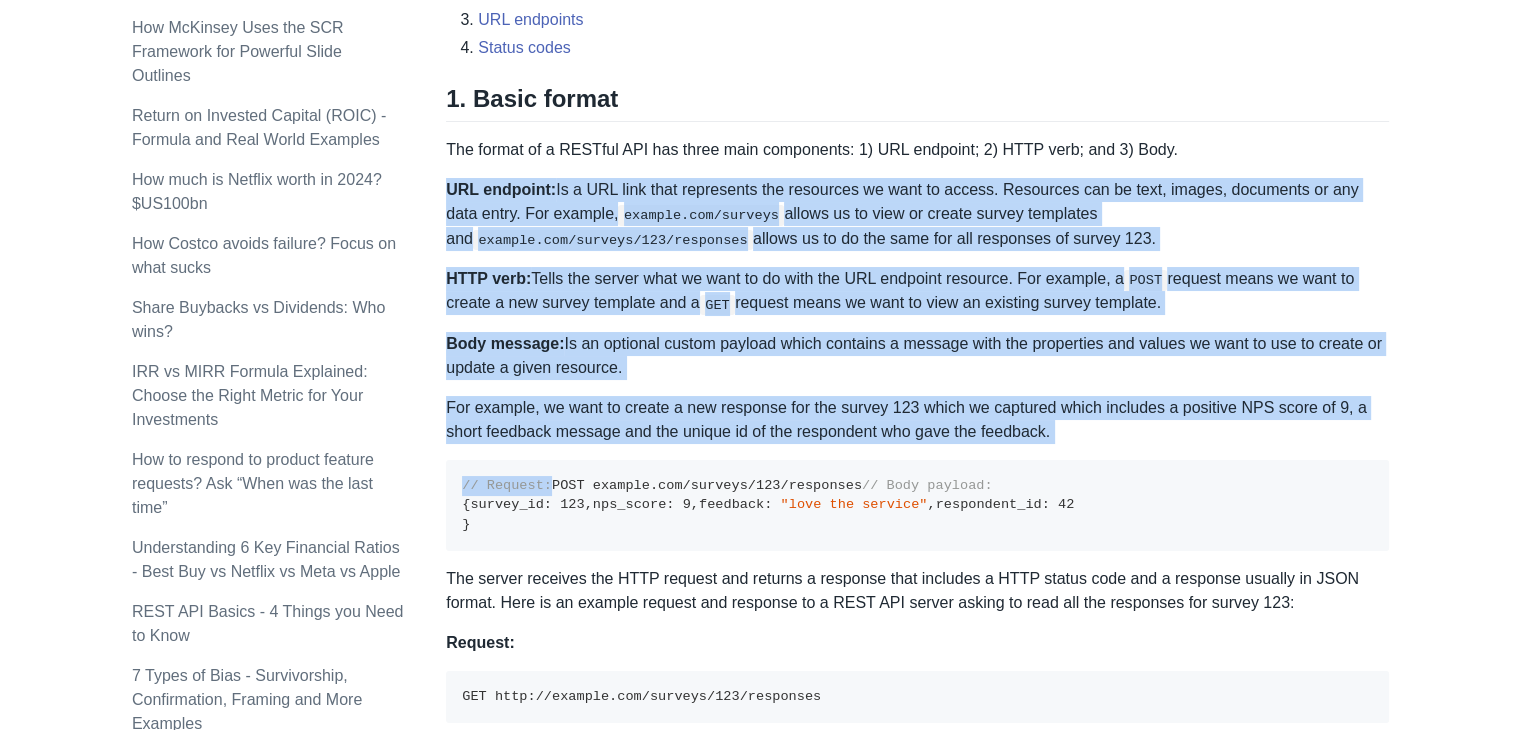 click on "For example, we want to create a new response for the survey 123 which we captured which includes a positive NPS score of 9, a short feedback message and the unique id of the respondent who gave the feedback." at bounding box center [917, 420] 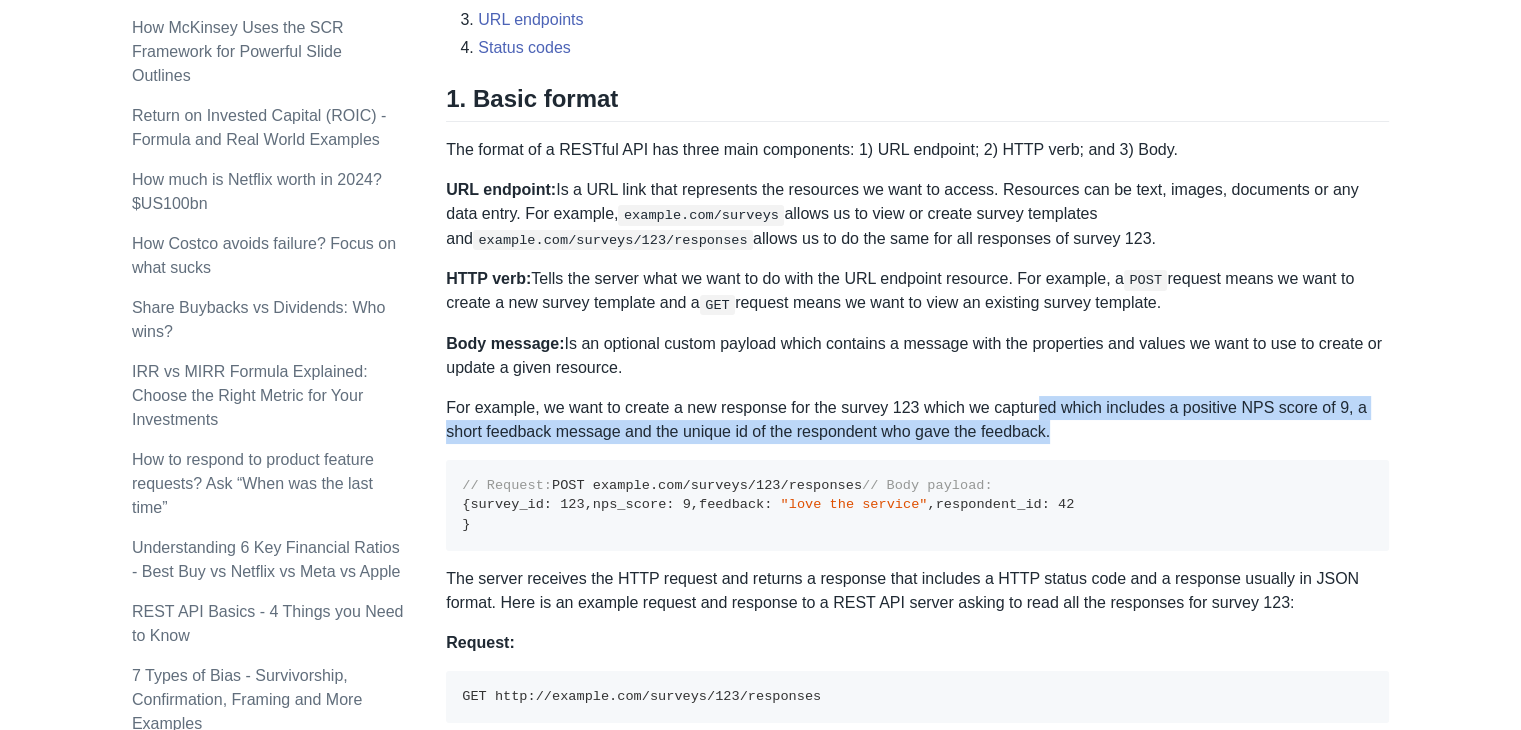 drag, startPoint x: 1064, startPoint y: 428, endPoint x: 1037, endPoint y: 387, distance: 49.09175 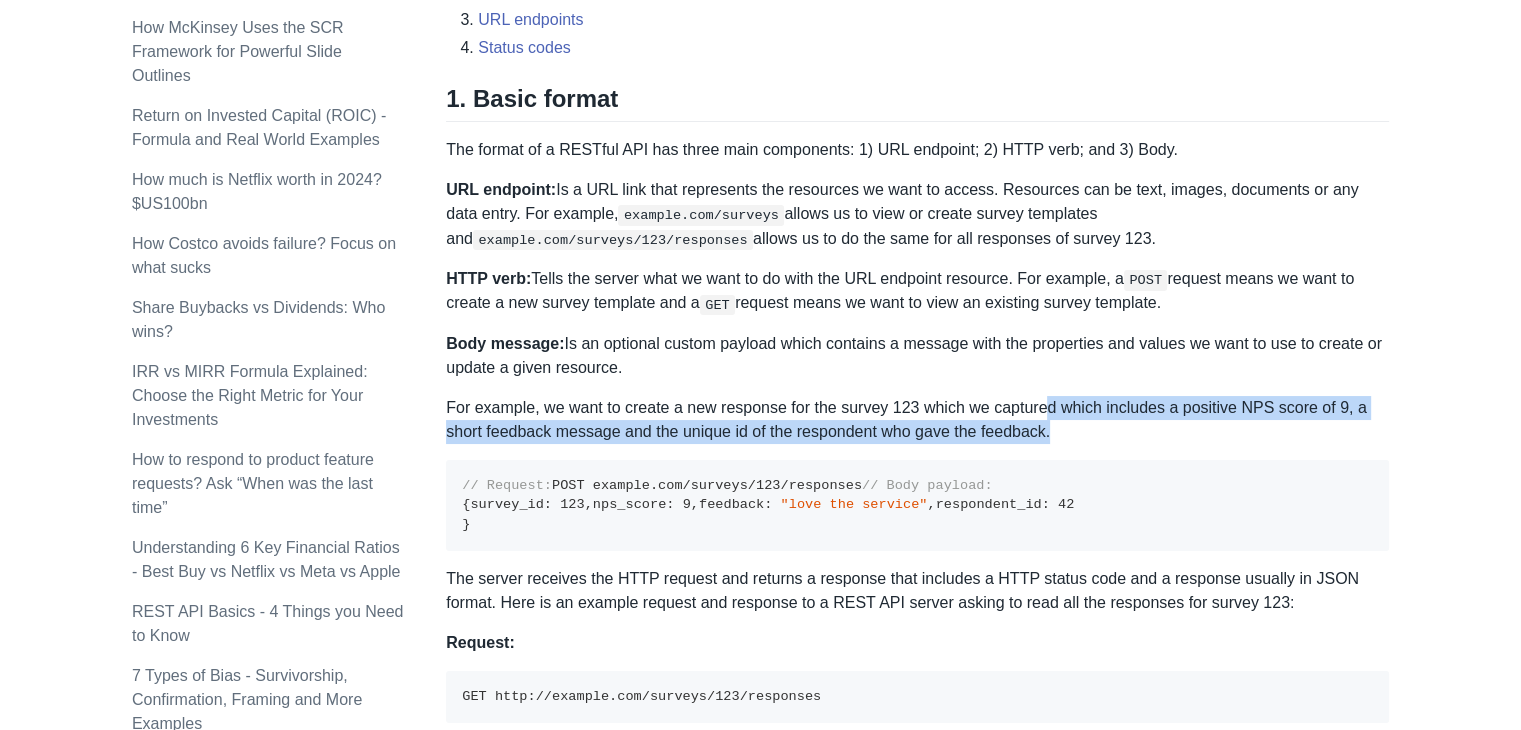 click on "For example, we want to create a new response for the survey 123 which we captured which includes a positive NPS score of 9, a short feedback message and the unique id of the respondent who gave the feedback." at bounding box center (917, 420) 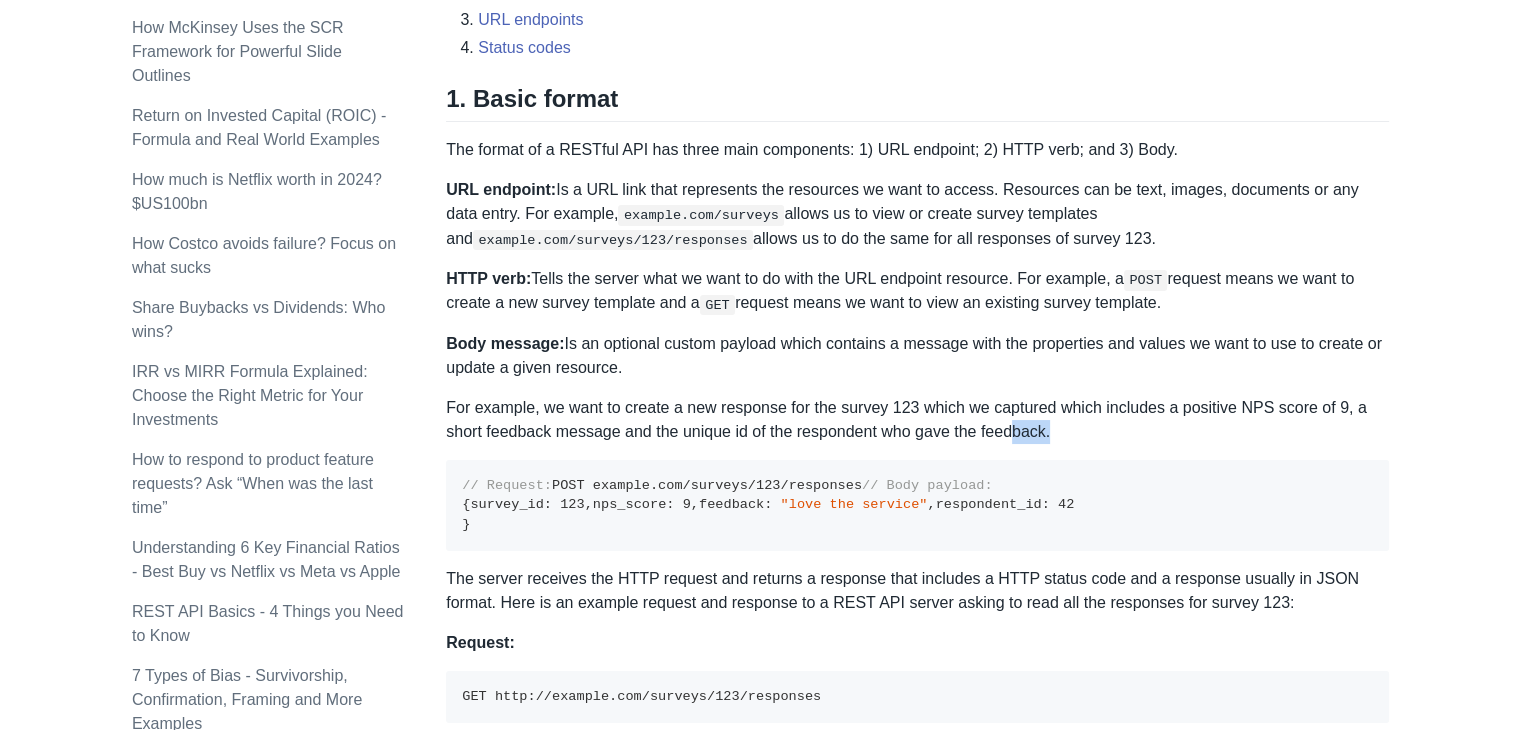 drag, startPoint x: 1059, startPoint y: 427, endPoint x: 1014, endPoint y: 423, distance: 45.17743 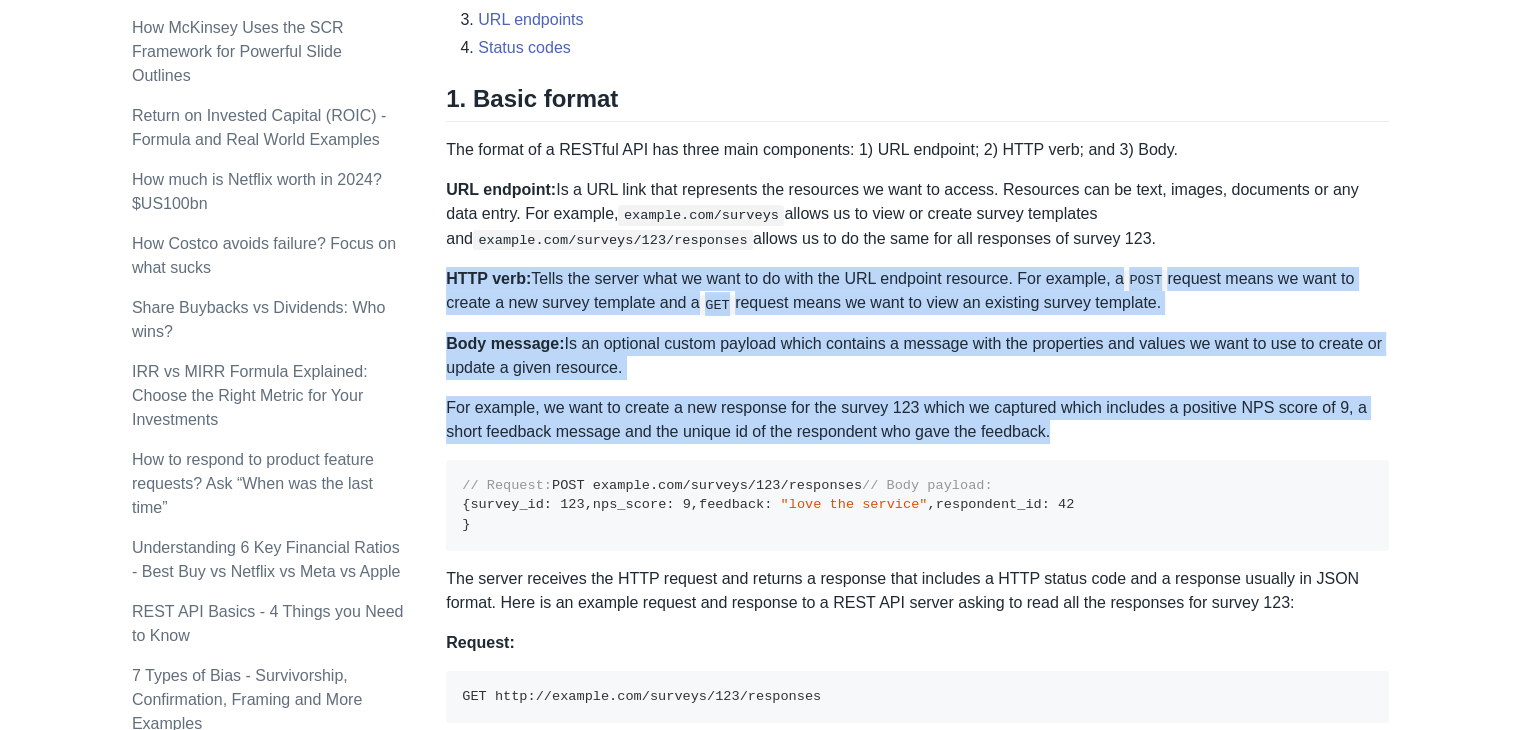 drag, startPoint x: 1065, startPoint y: 438, endPoint x: 449, endPoint y: 279, distance: 636.18945 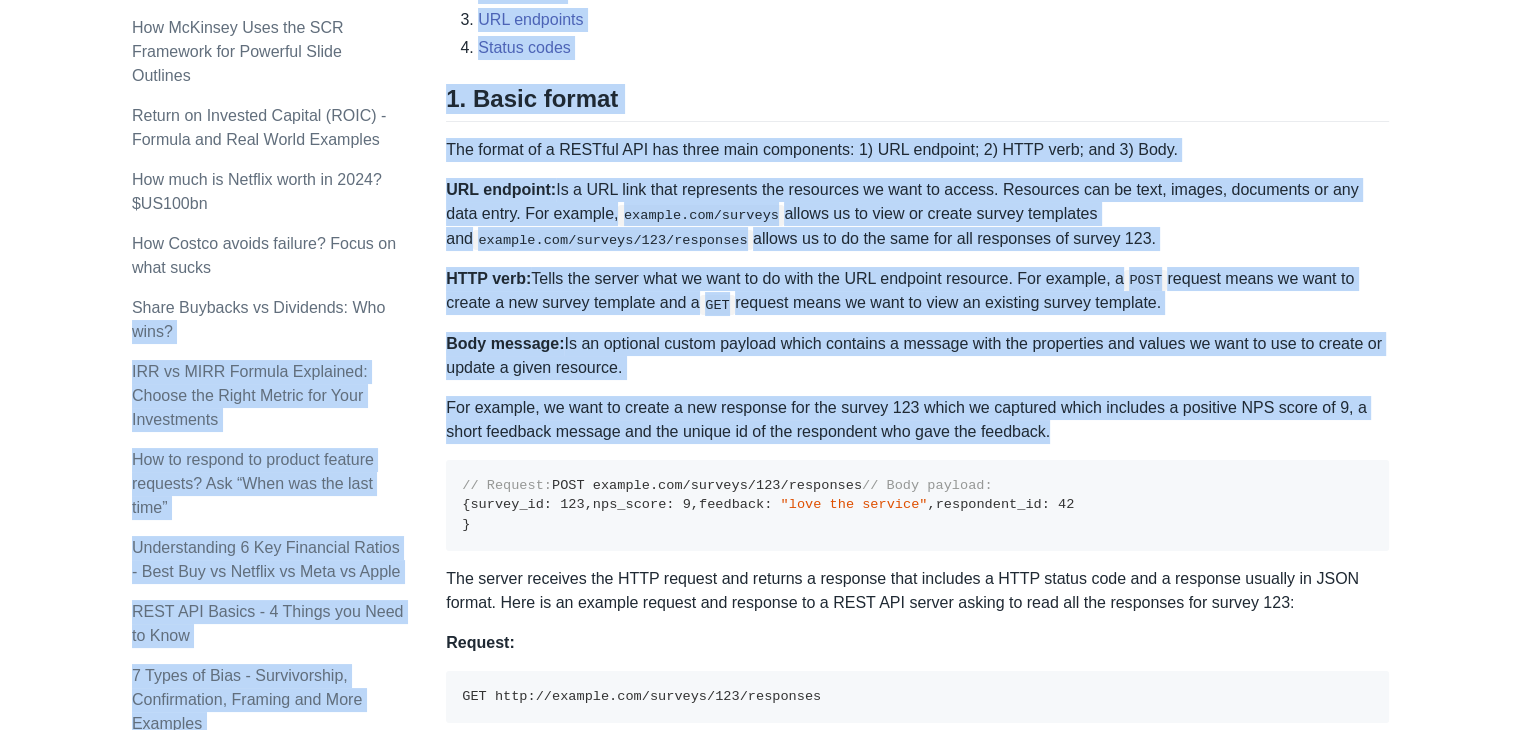 drag, startPoint x: 1056, startPoint y: 436, endPoint x: 444, endPoint y: 277, distance: 632.31714 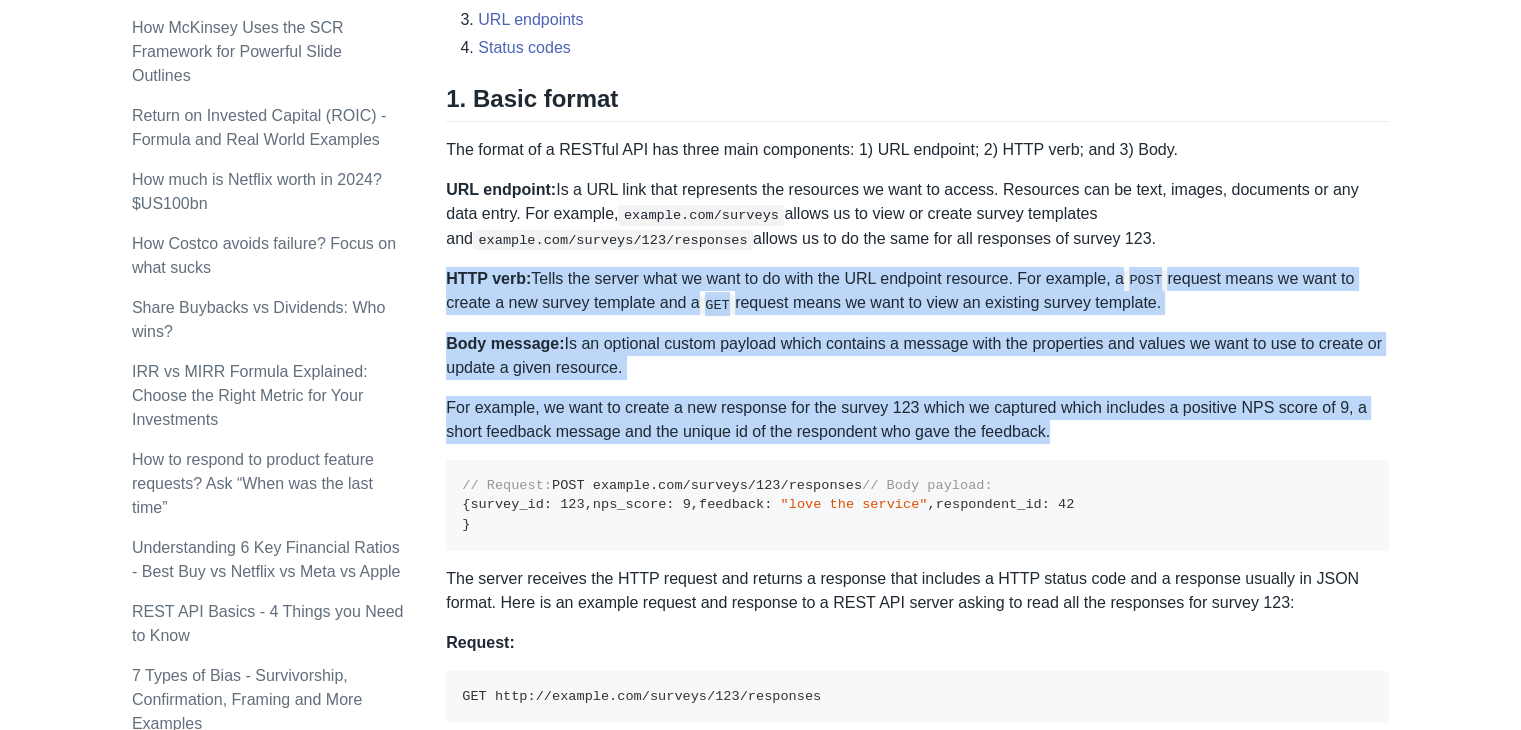 drag, startPoint x: 1071, startPoint y: 433, endPoint x: 445, endPoint y: 287, distance: 642.8001 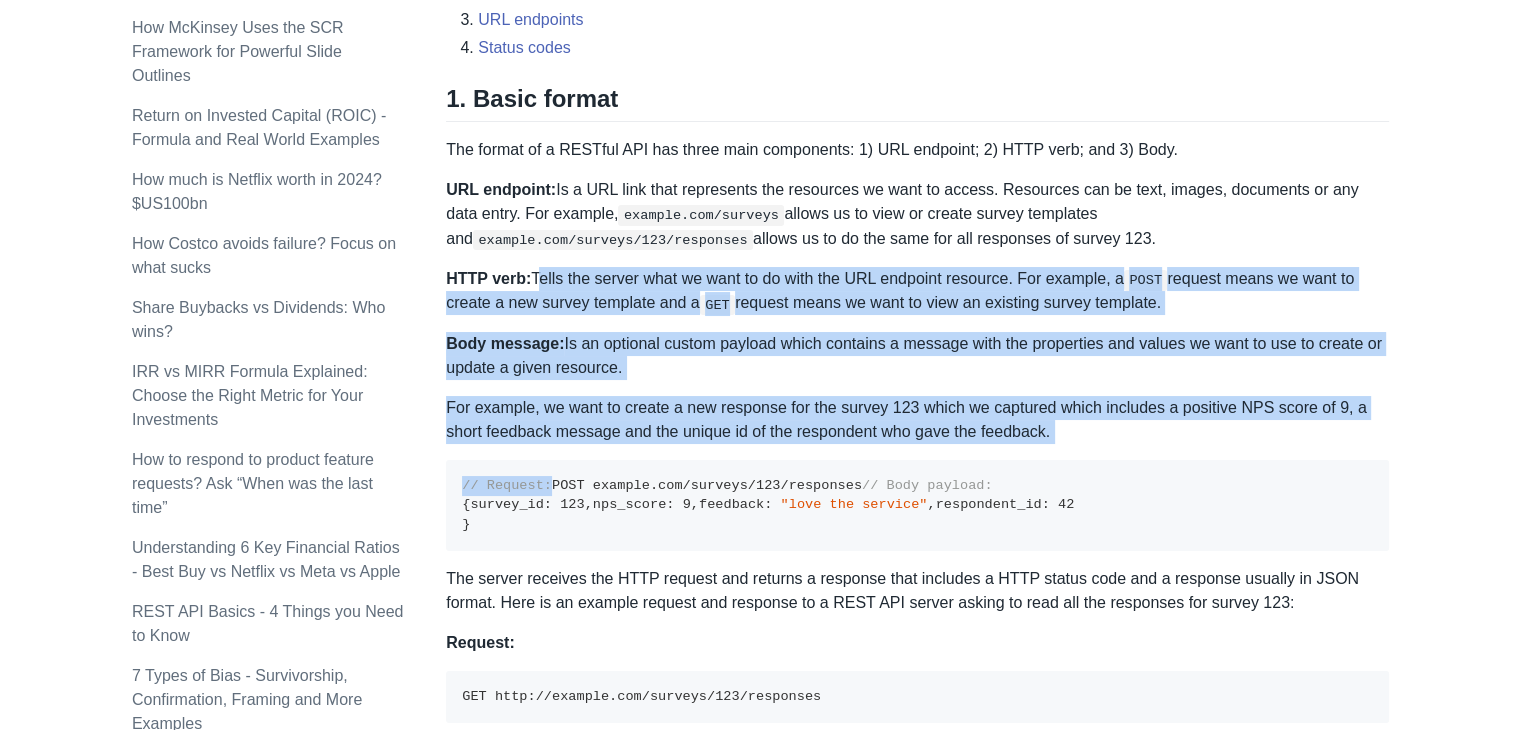 drag, startPoint x: 528, startPoint y: 275, endPoint x: 911, endPoint y: 468, distance: 428.87994 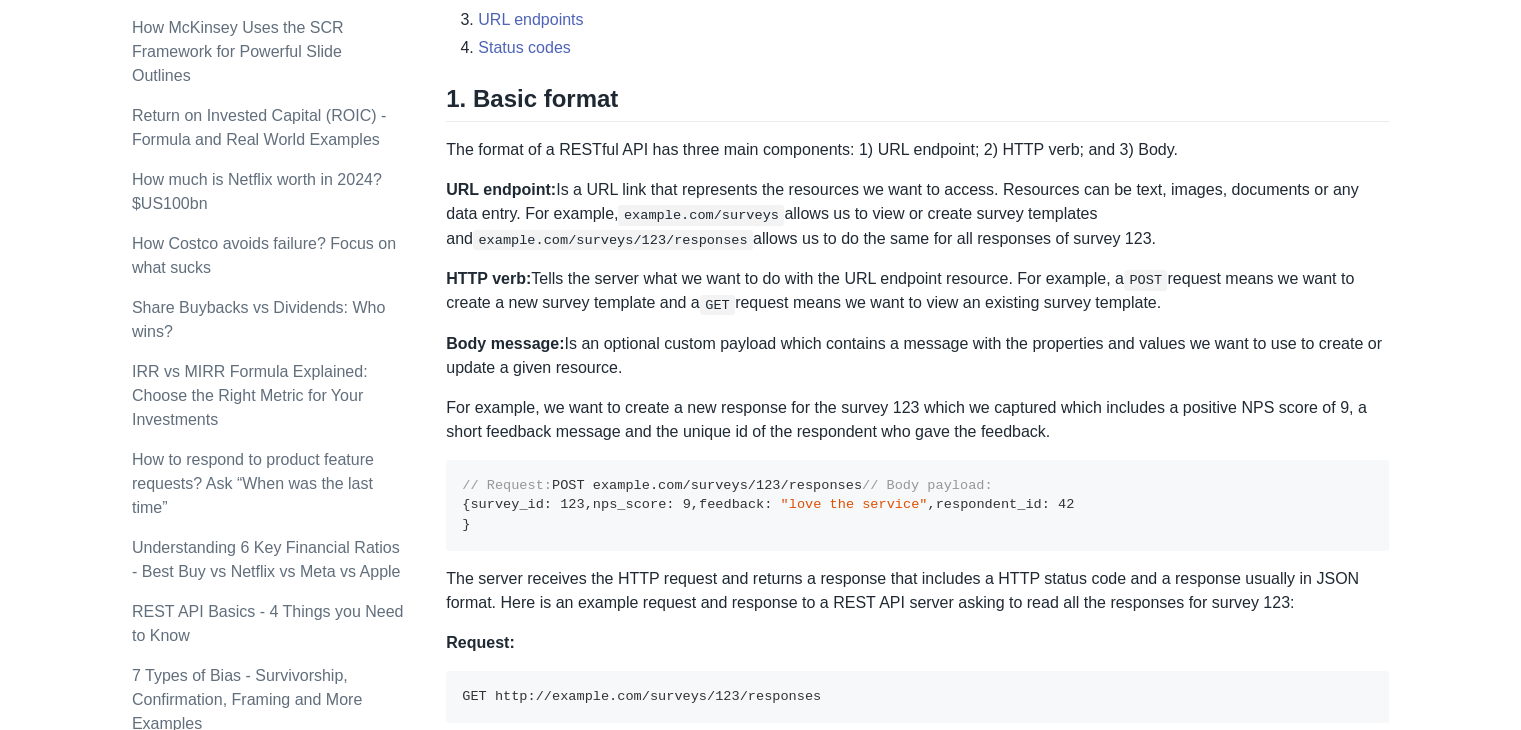 drag, startPoint x: 1085, startPoint y: 437, endPoint x: 1118, endPoint y: 425, distance: 35.1141 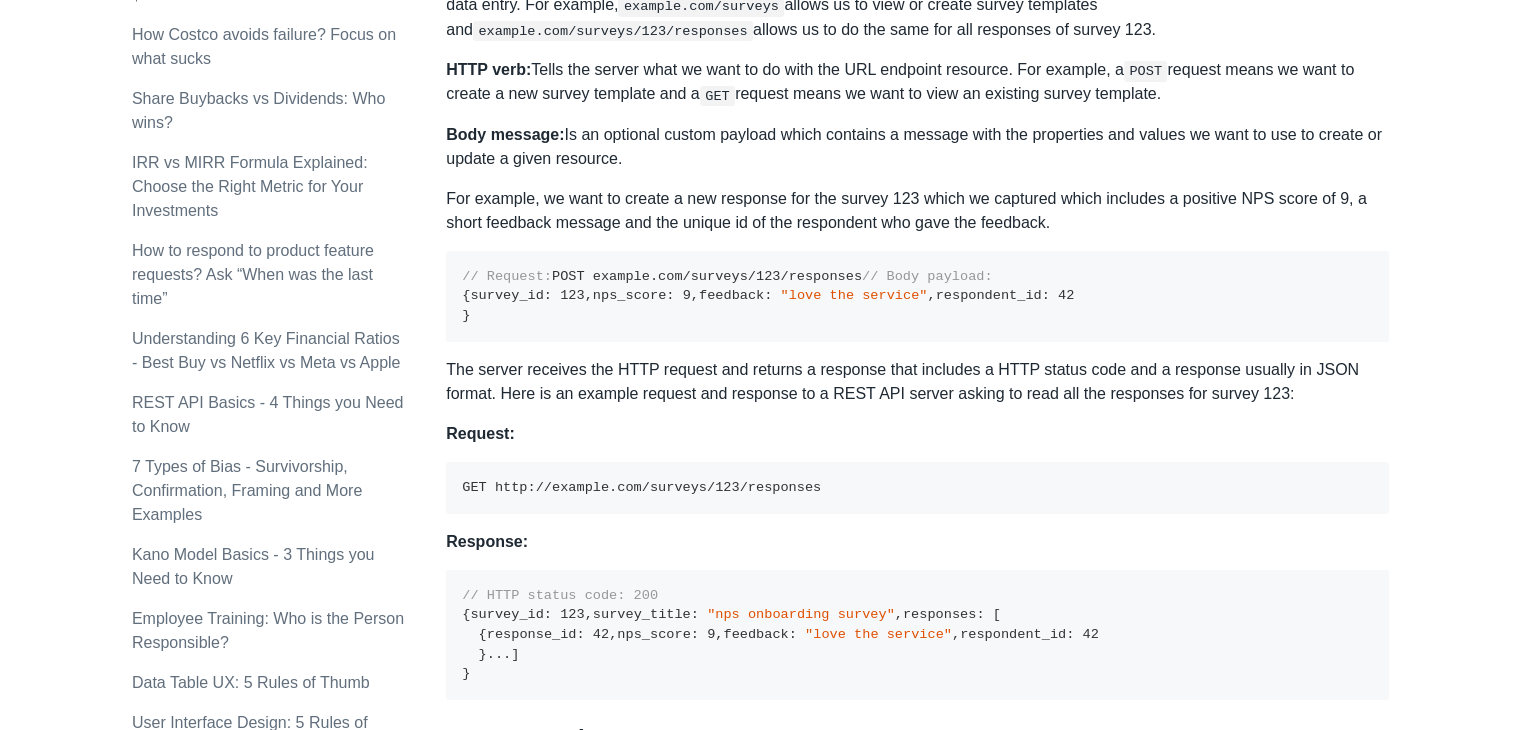 scroll, scrollTop: 1115, scrollLeft: 0, axis: vertical 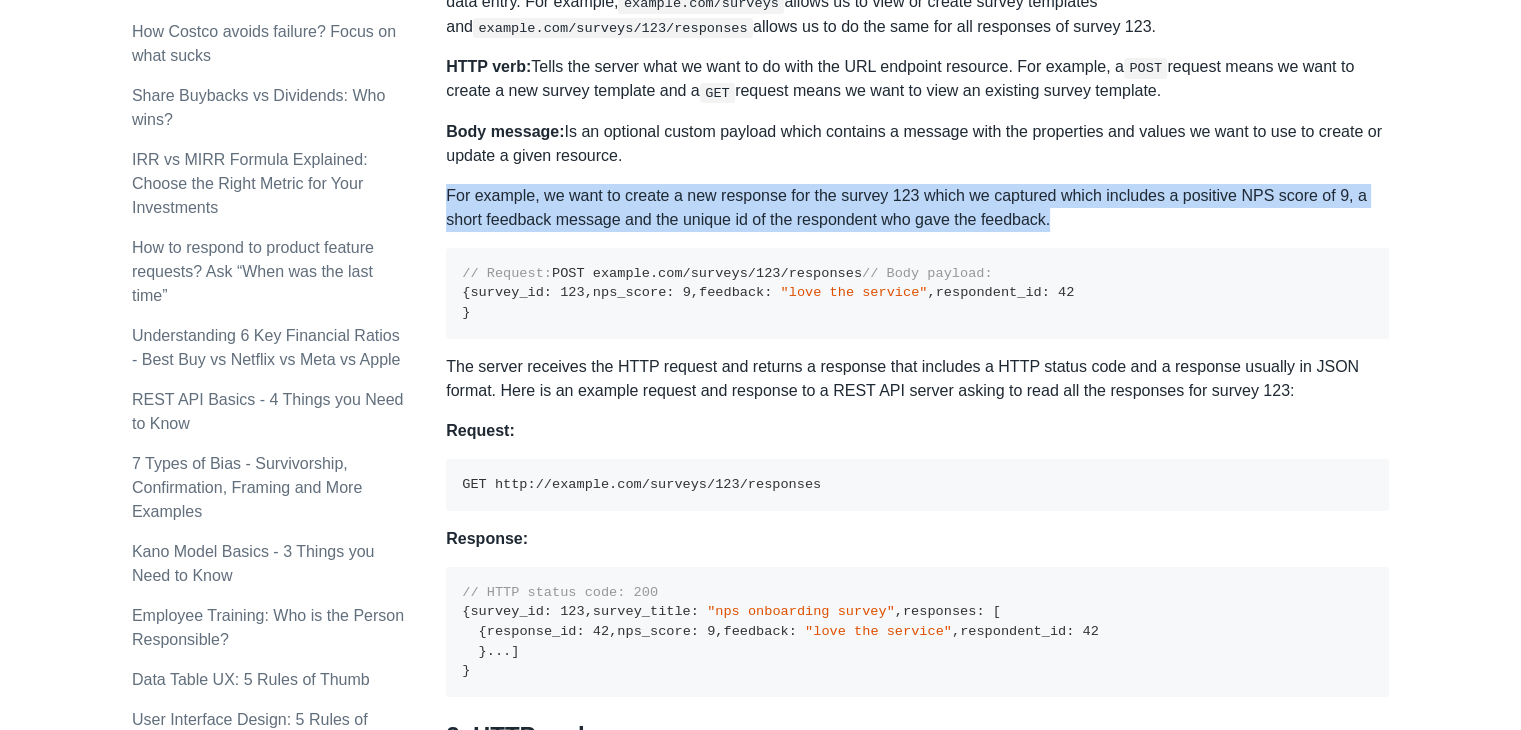 drag, startPoint x: 1062, startPoint y: 218, endPoint x: 447, endPoint y: 193, distance: 615.50793 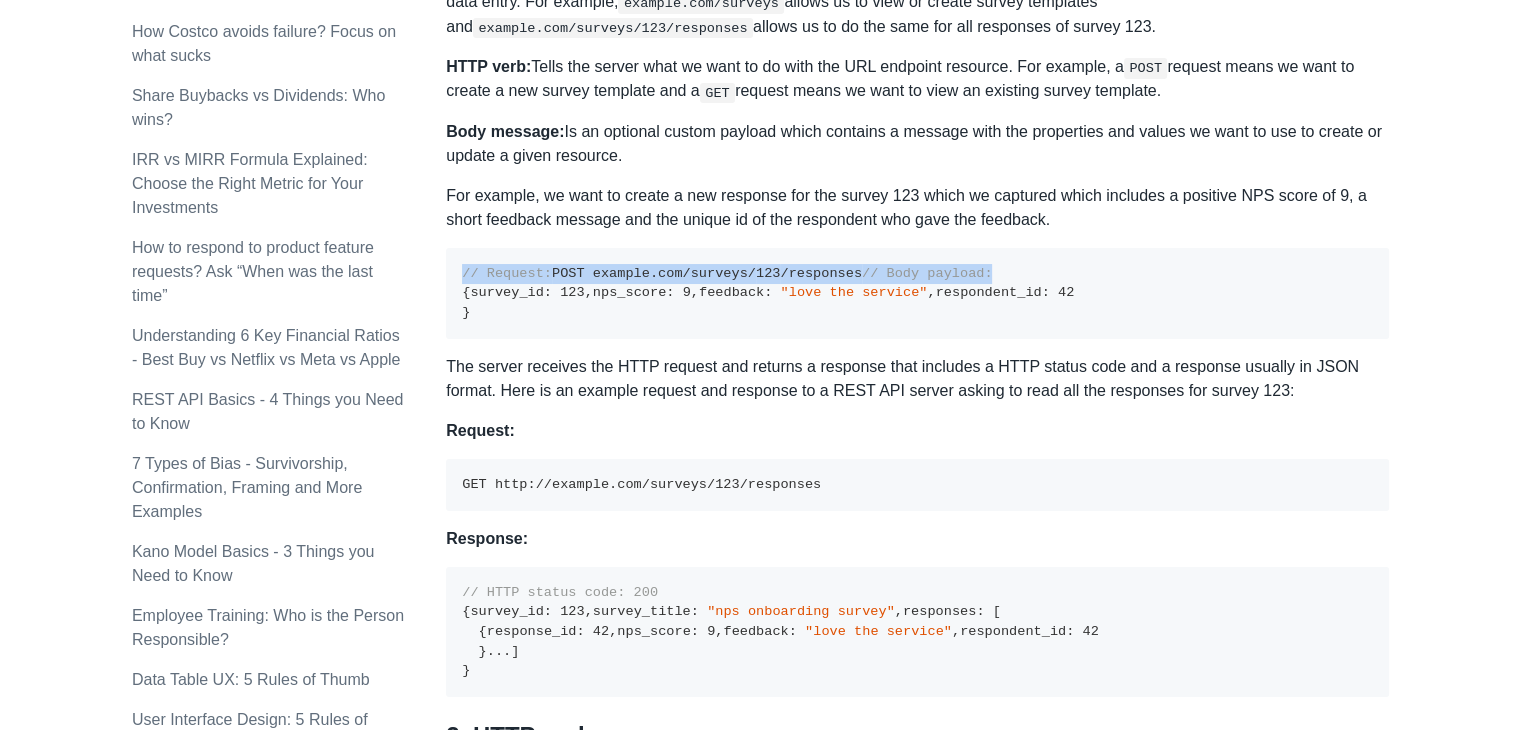 drag, startPoint x: 1054, startPoint y: 220, endPoint x: 744, endPoint y: 351, distance: 336.54272 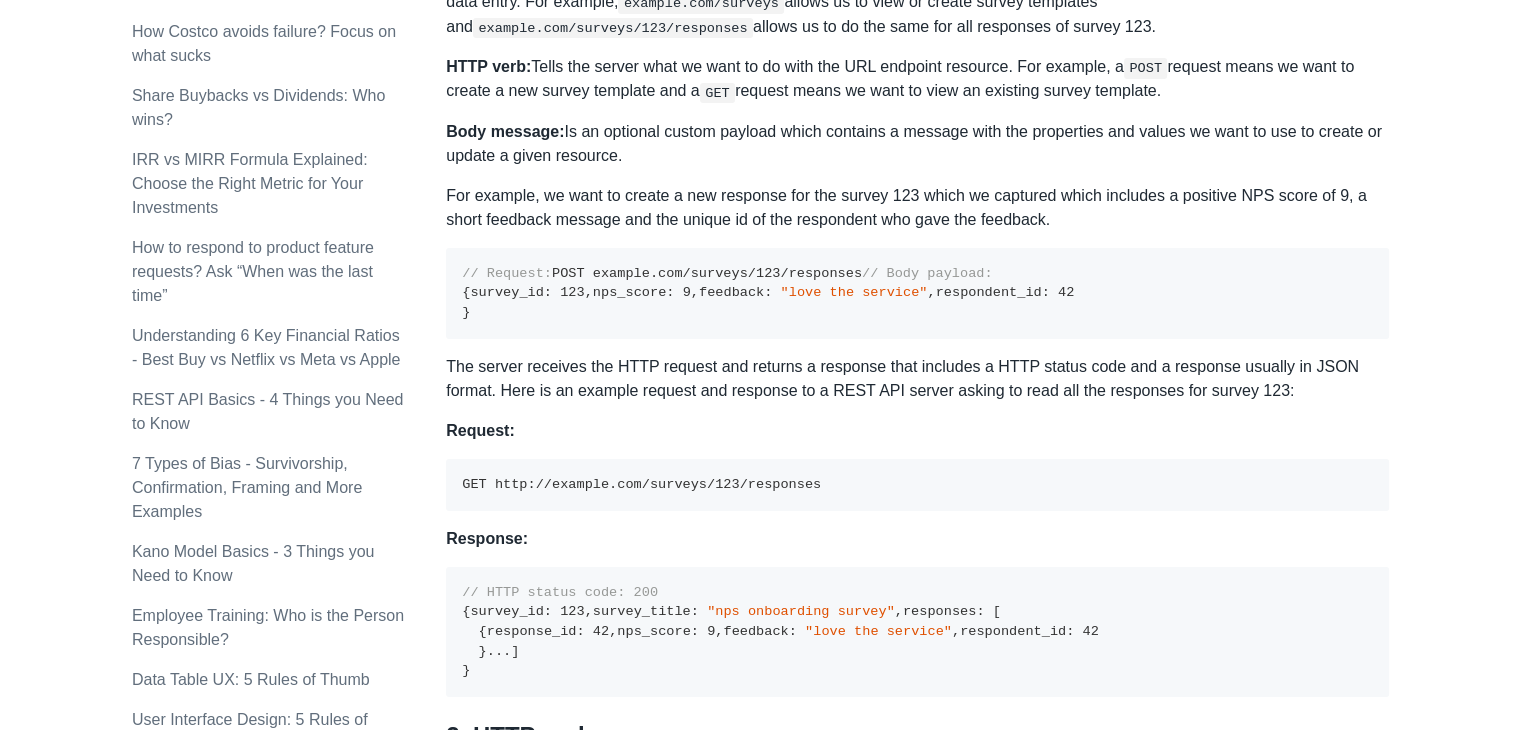 click on "// Request:
POST example.com/surveys/ 123 /responses
// Body payload:
{
survey_id :   123 ,
nps_score :   9 ,
feedback :   "love the service" ,
respondent_id :   42
}" at bounding box center (917, 293) 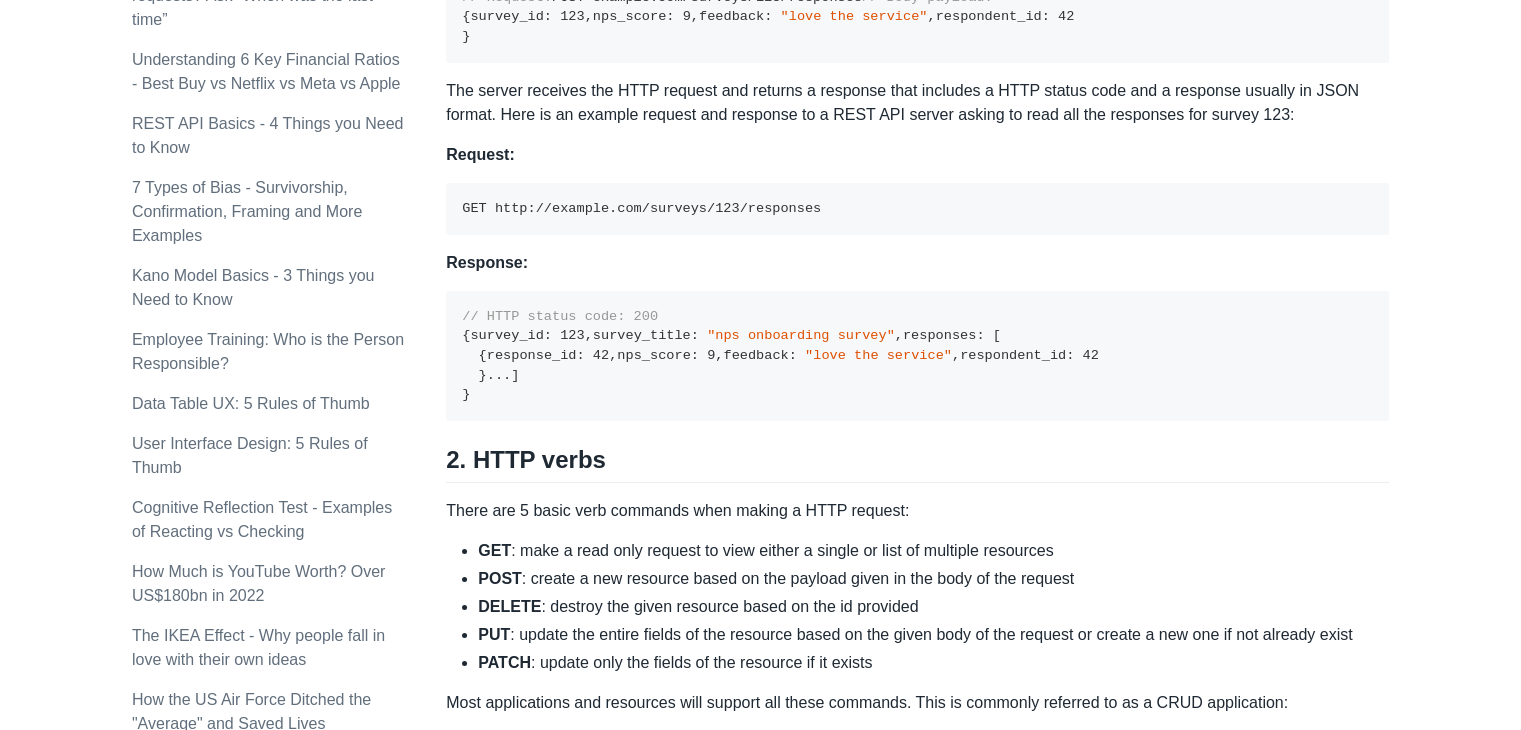 scroll, scrollTop: 1392, scrollLeft: 0, axis: vertical 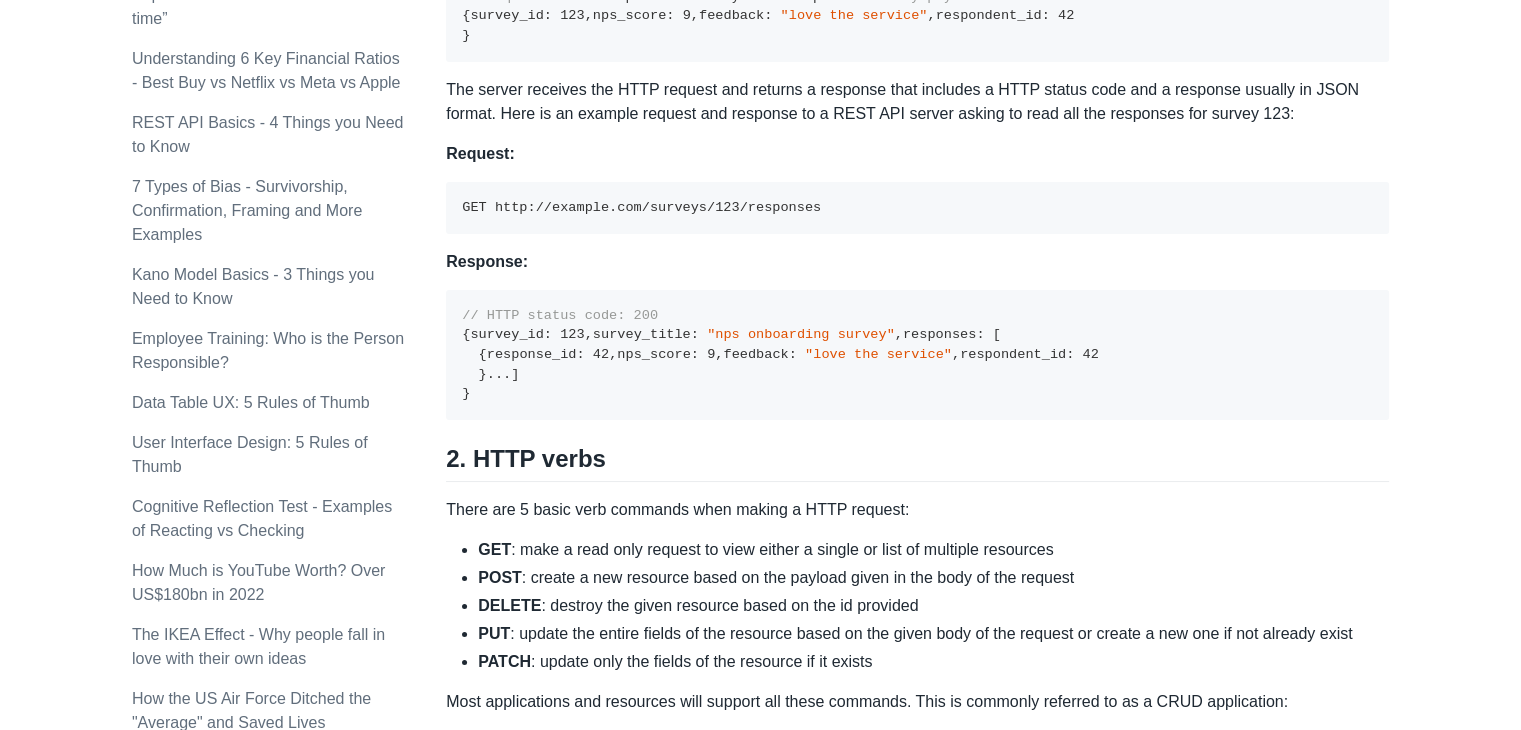 drag, startPoint x: 818, startPoint y: 347, endPoint x: 840, endPoint y: 324, distance: 31.827662 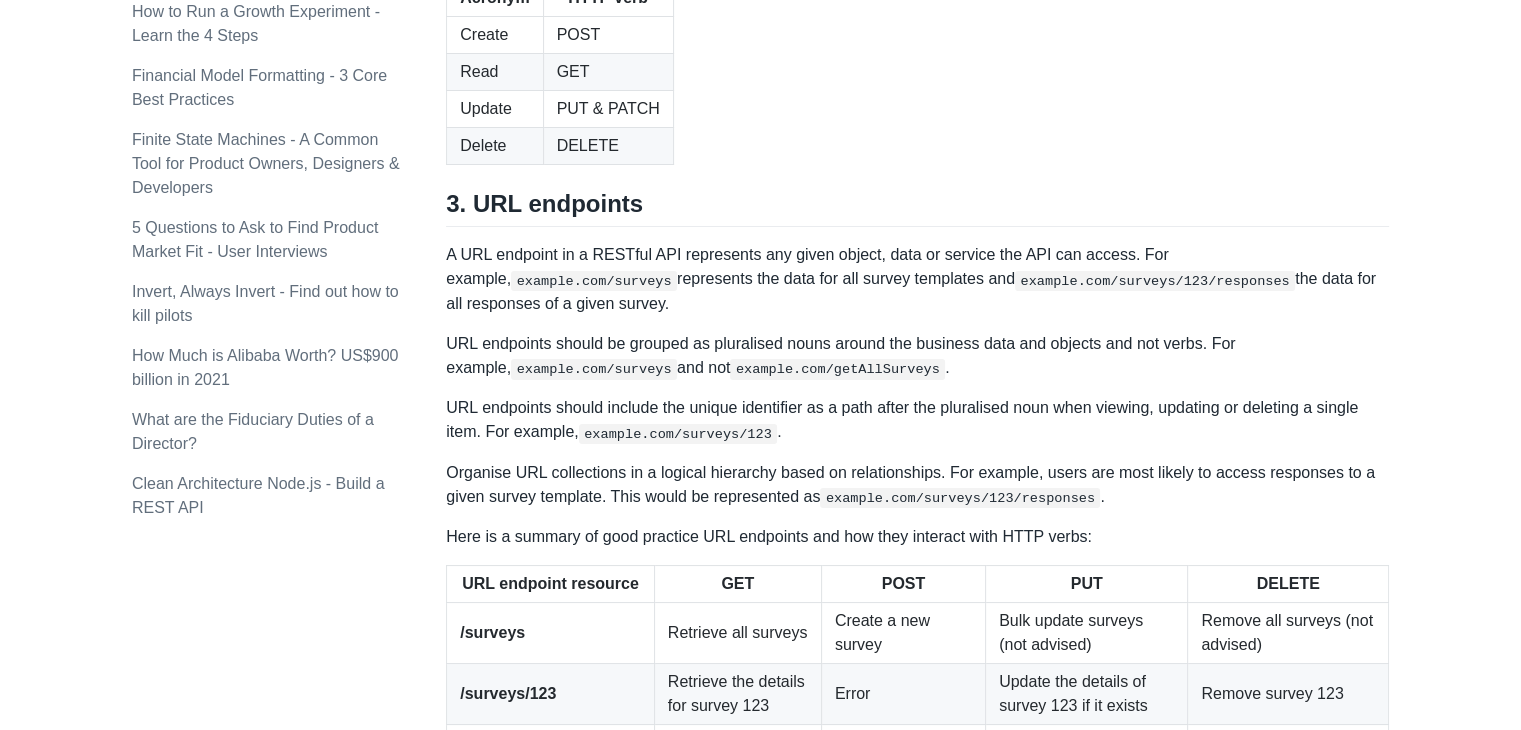scroll, scrollTop: 2159, scrollLeft: 0, axis: vertical 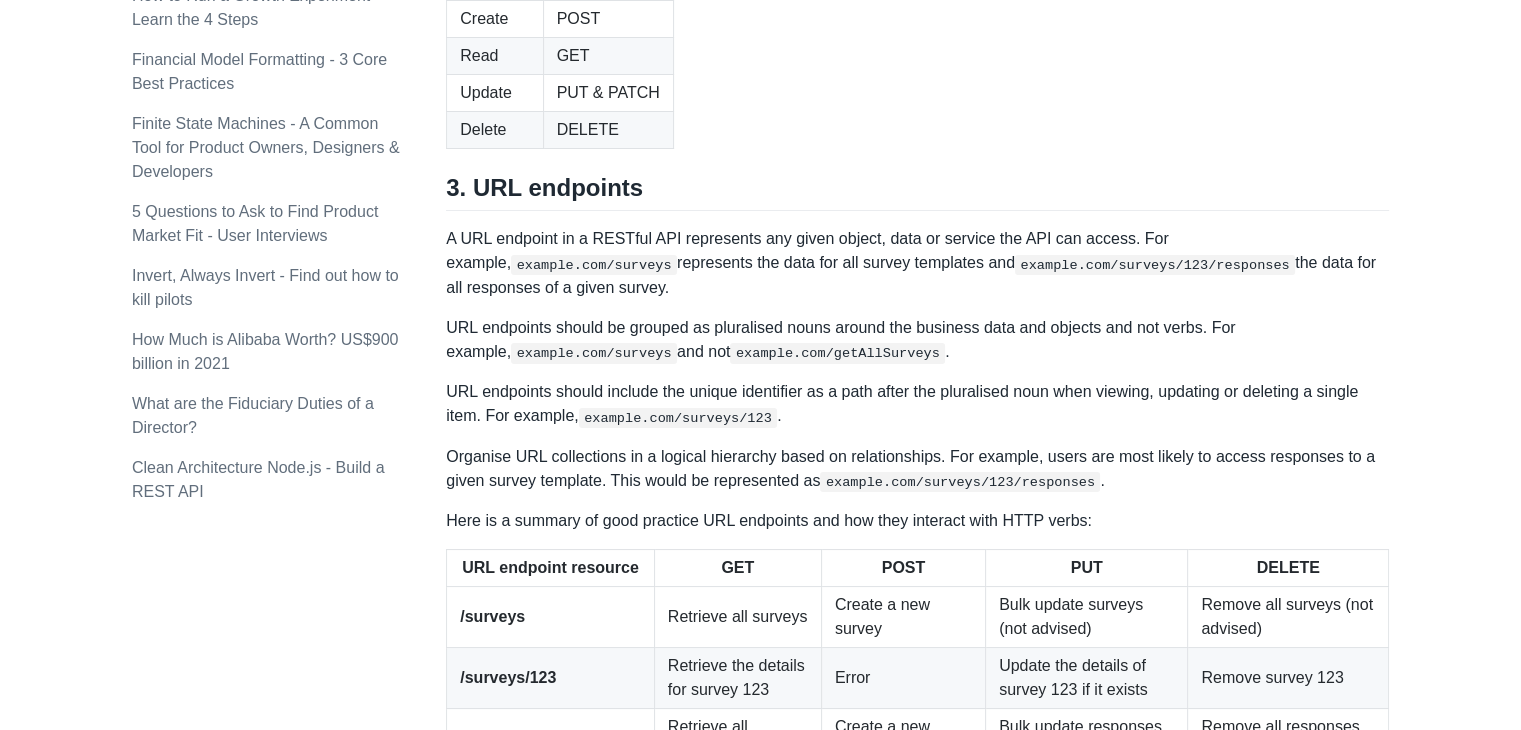 drag, startPoint x: 896, startPoint y: 210, endPoint x: 896, endPoint y: 197, distance: 13 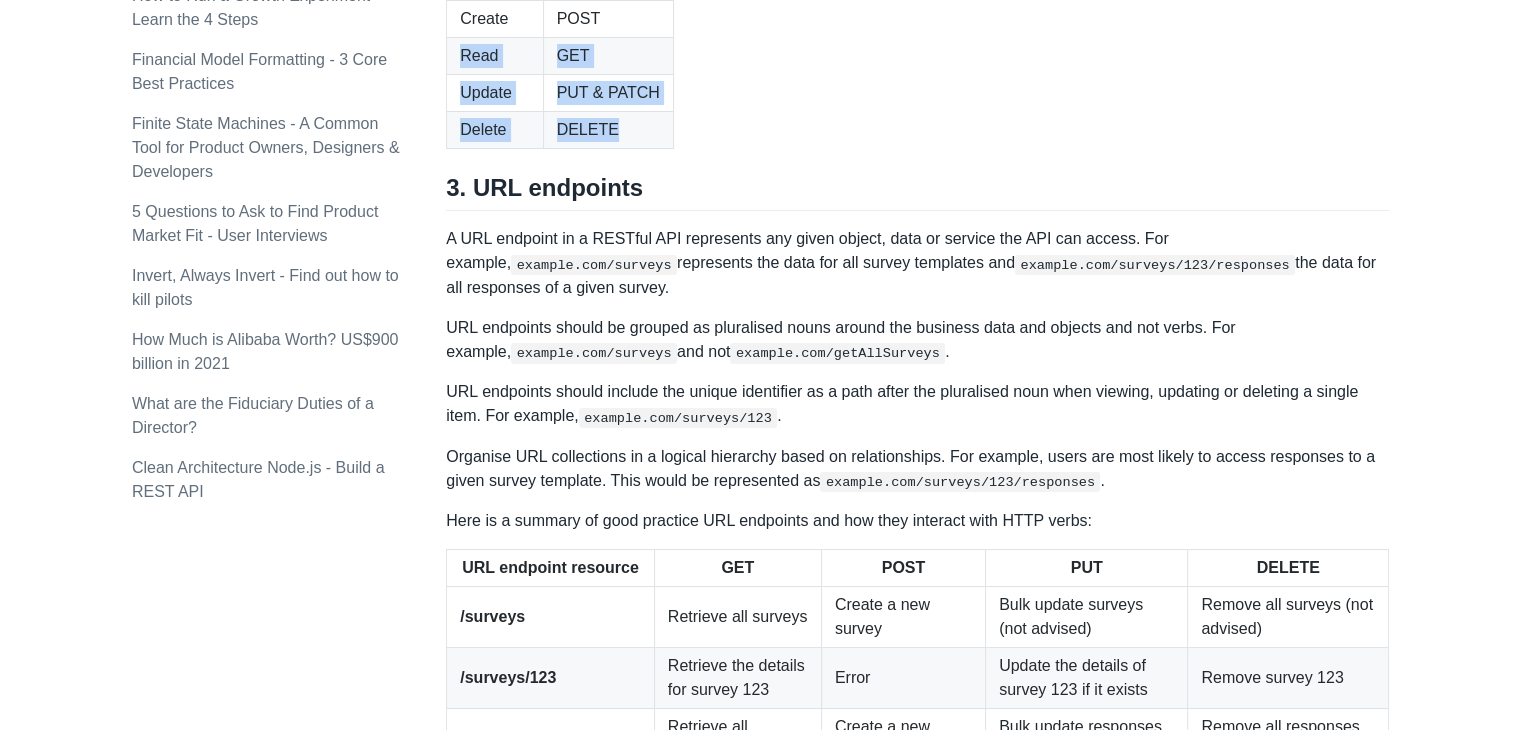 drag, startPoint x: 660, startPoint y: 449, endPoint x: 734, endPoint y: 390, distance: 94.641426 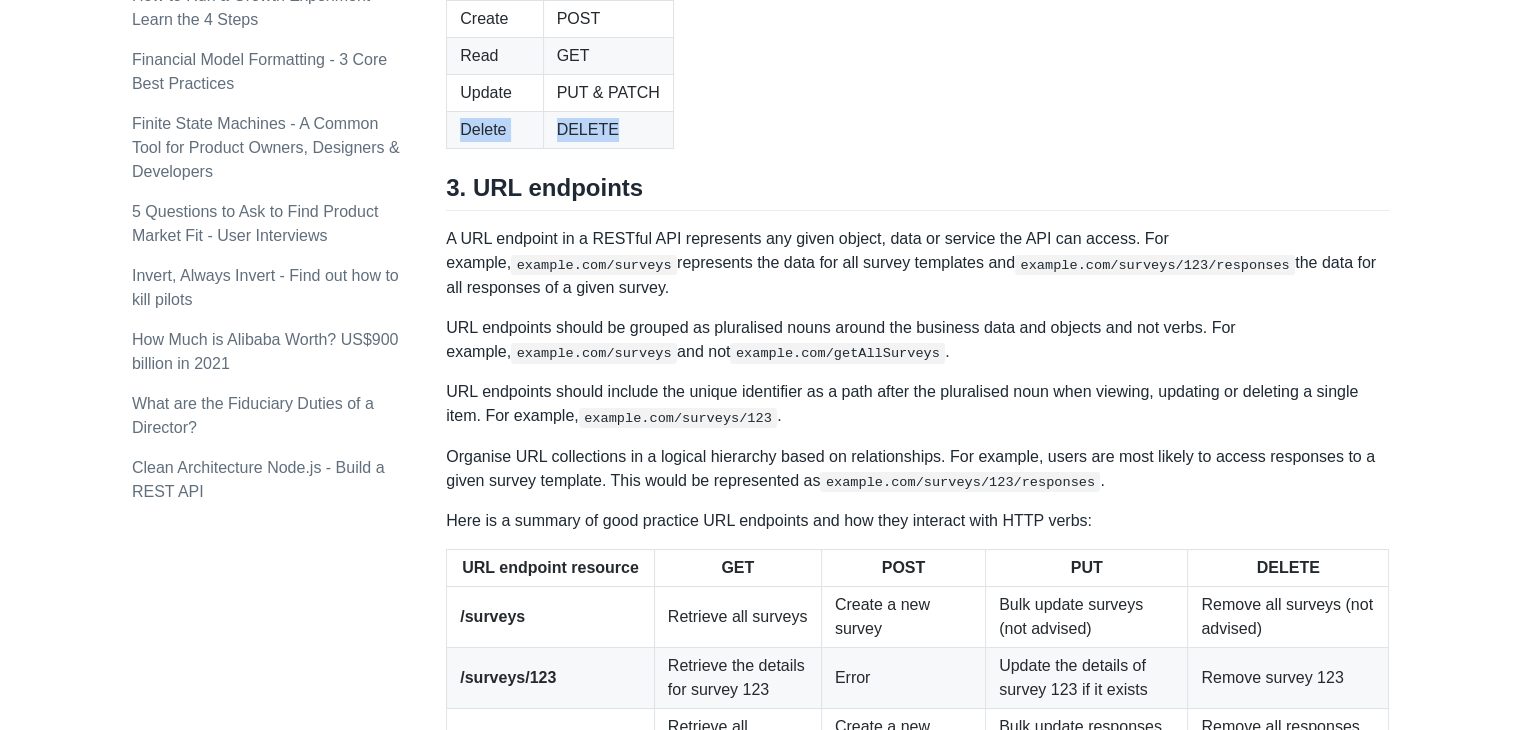 click on "Acronym
HTTP verb
Create
POST
Read
GET
Update
PUT & PATCH
Delete
DELETE" at bounding box center (917, 56) 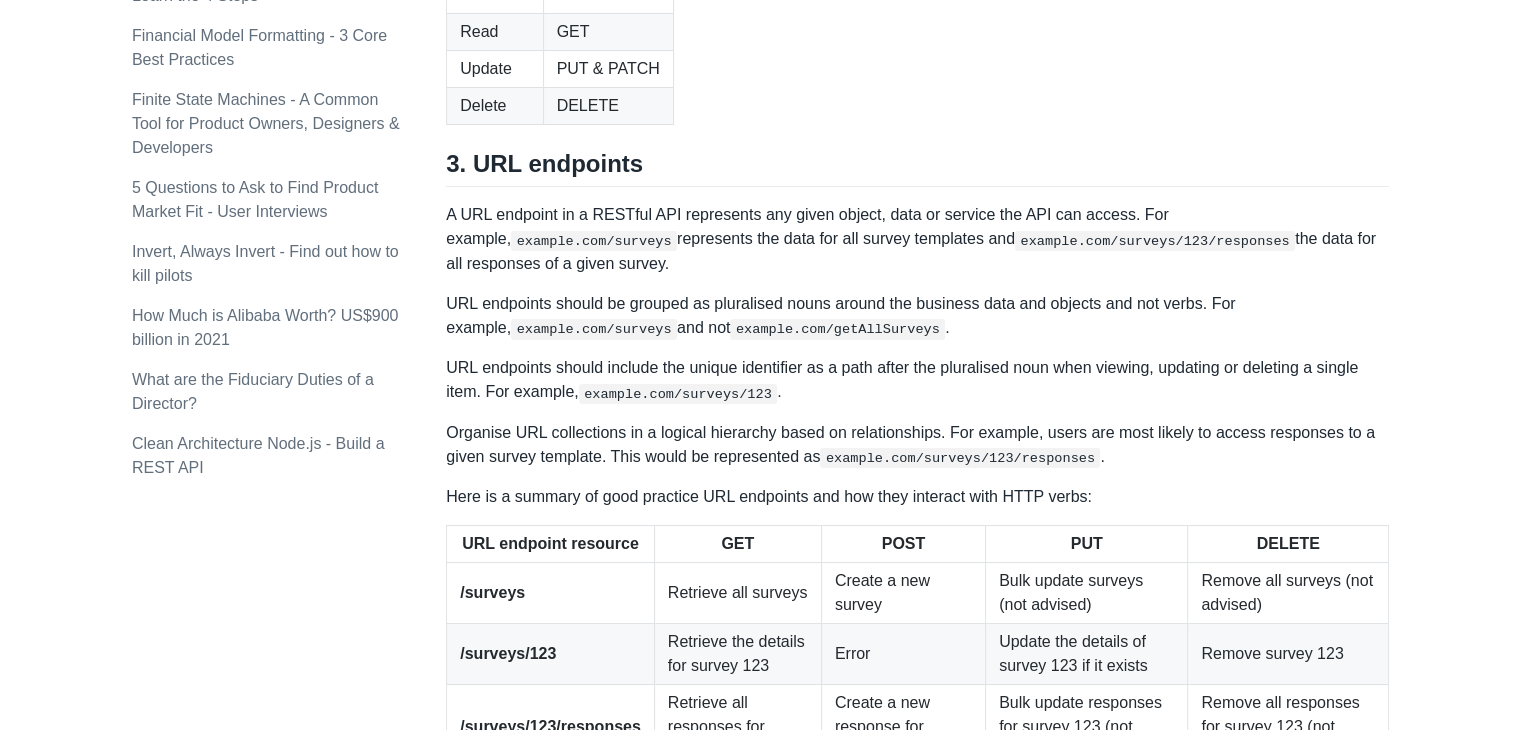 scroll, scrollTop: 2182, scrollLeft: 0, axis: vertical 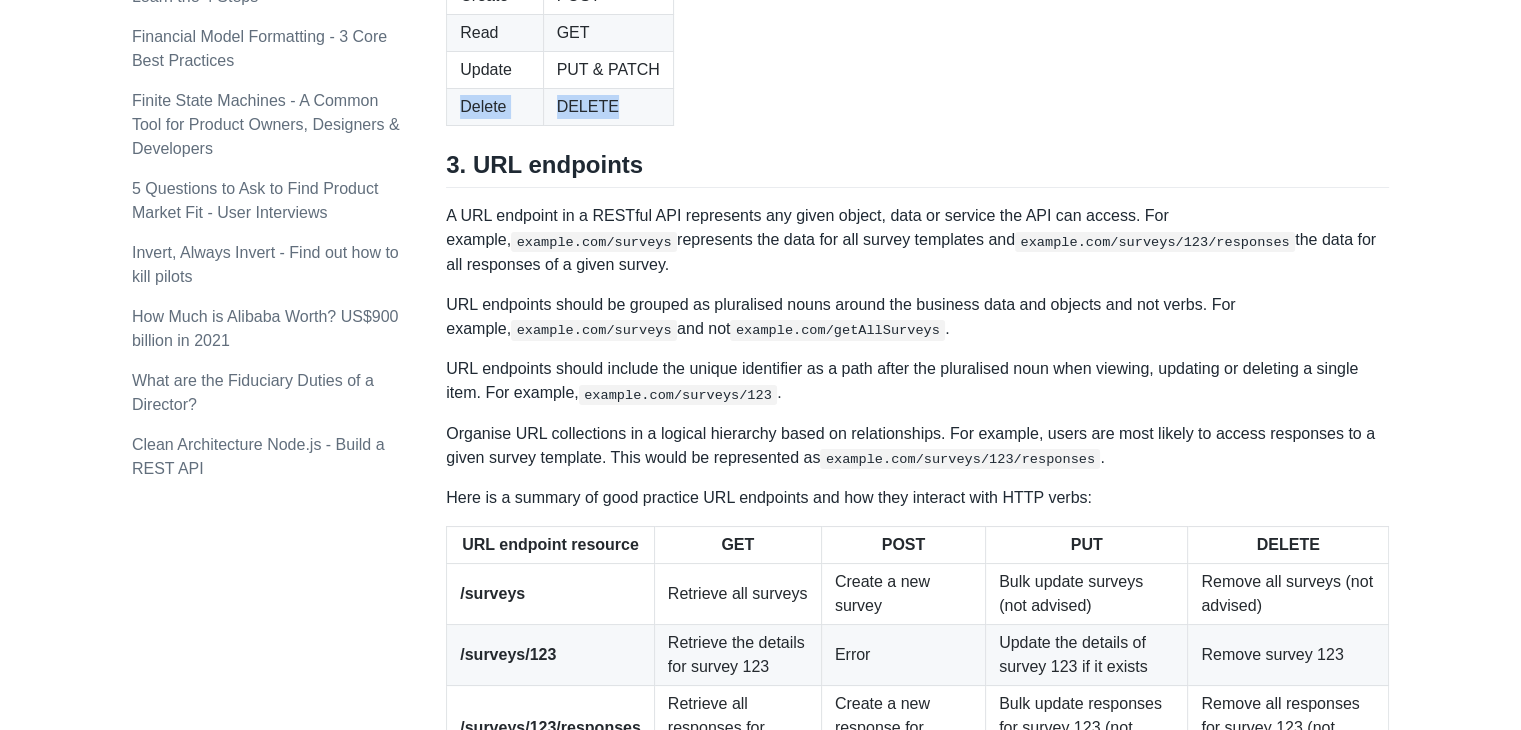 drag, startPoint x: 734, startPoint y: 390, endPoint x: 671, endPoint y: 403, distance: 64.327286 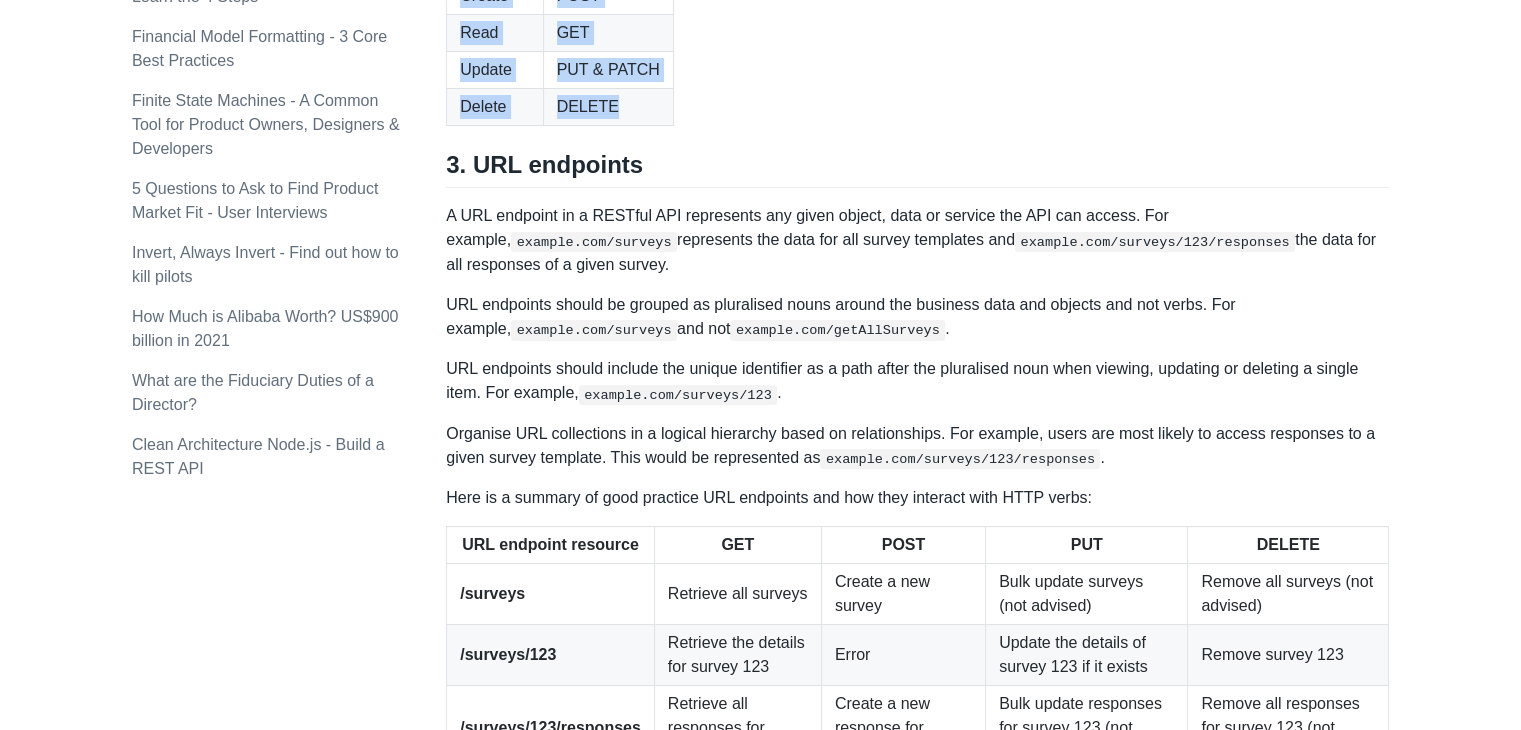 drag, startPoint x: 640, startPoint y: 423, endPoint x: 692, endPoint y: 289, distance: 143.73587 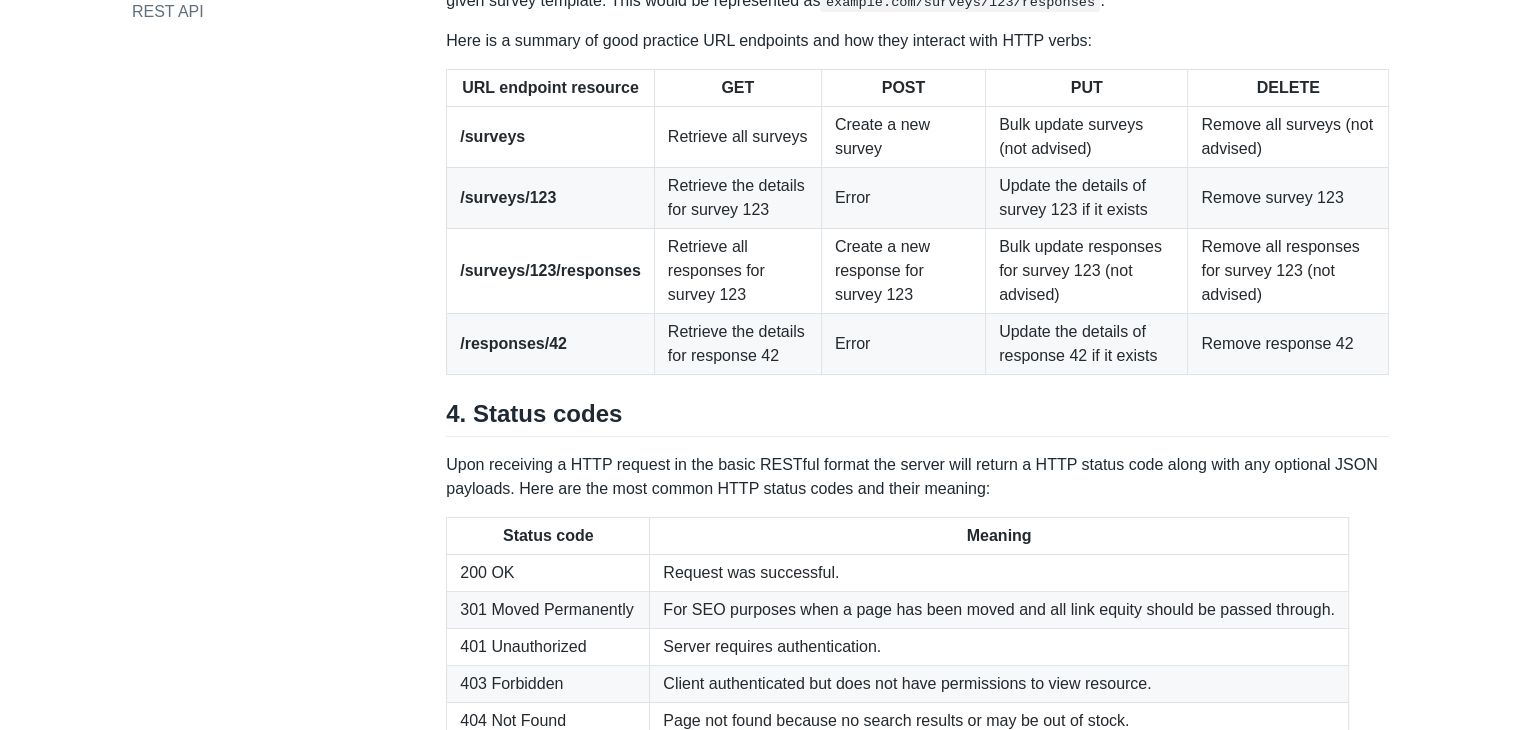 scroll, scrollTop: 2621, scrollLeft: 0, axis: vertical 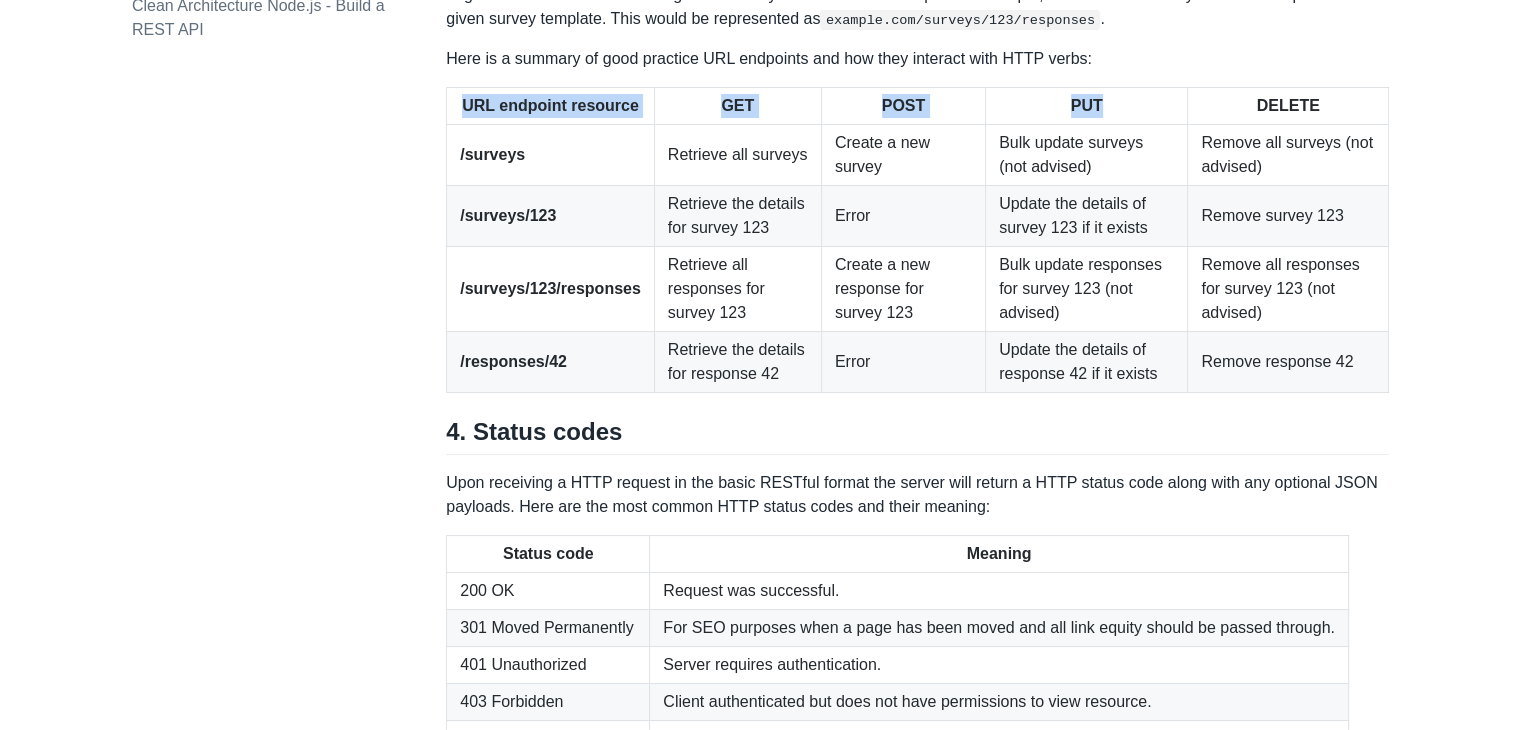 drag, startPoint x: 1100, startPoint y: 359, endPoint x: 1106, endPoint y: 345, distance: 15.231546 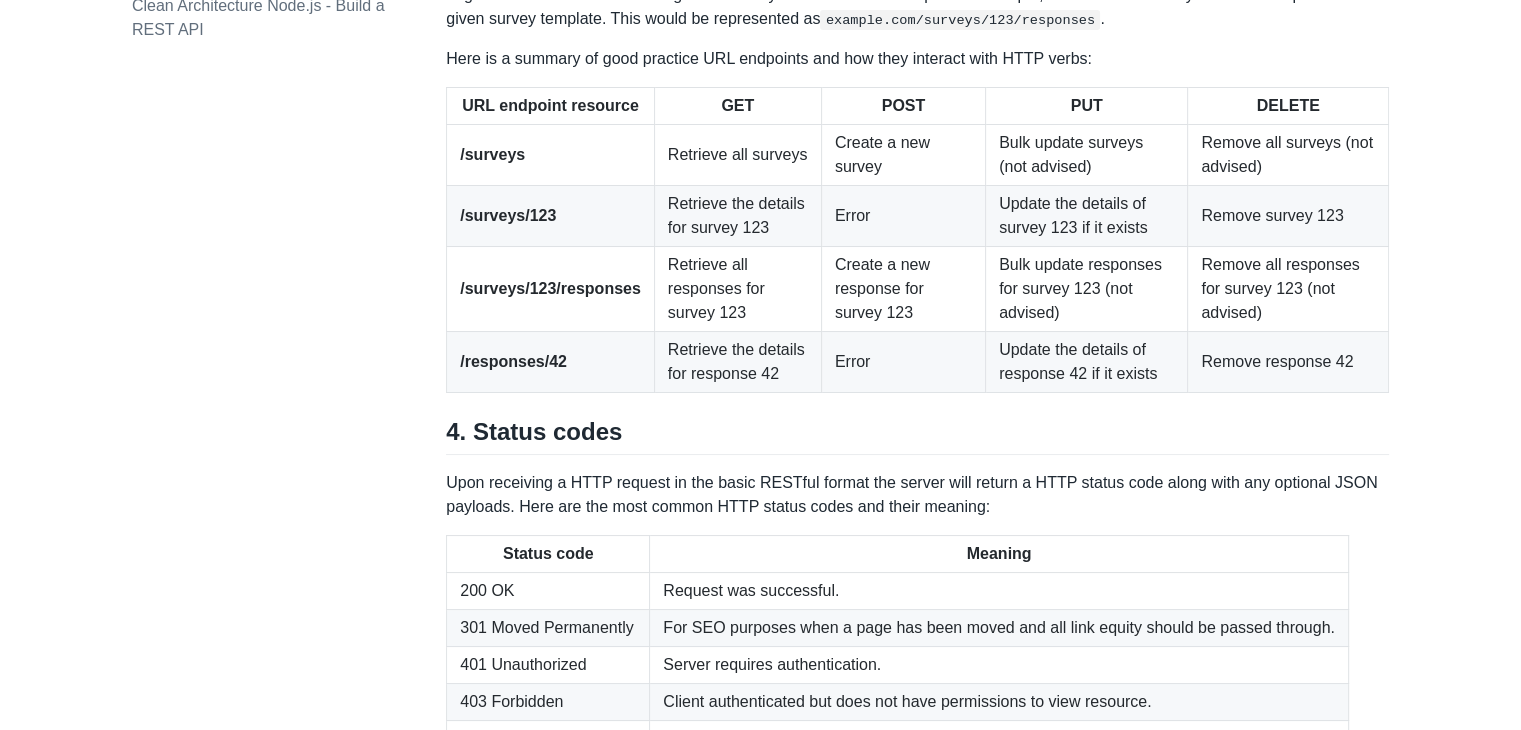drag, startPoint x: 1106, startPoint y: 345, endPoint x: 1084, endPoint y: 340, distance: 22.561028 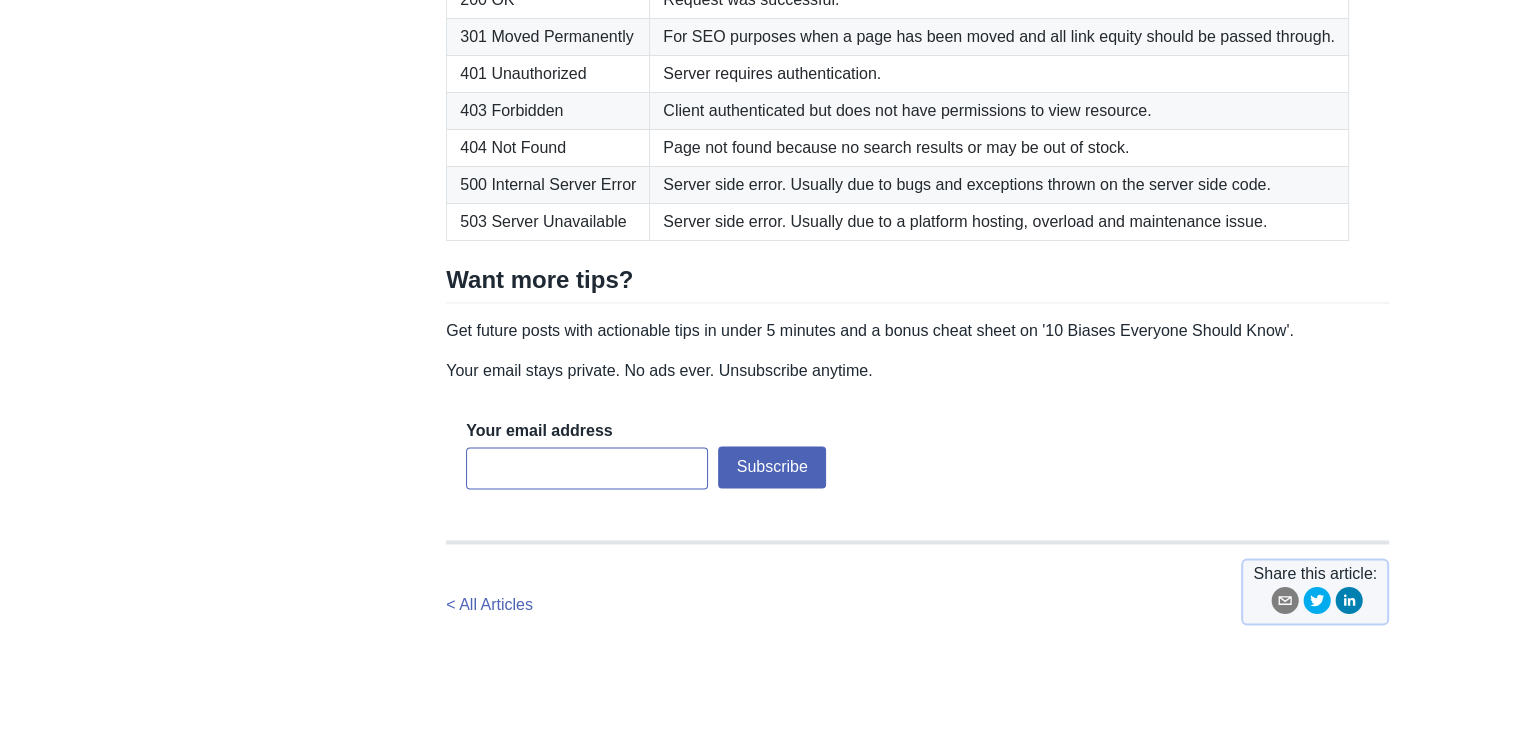 scroll, scrollTop: 3280, scrollLeft: 0, axis: vertical 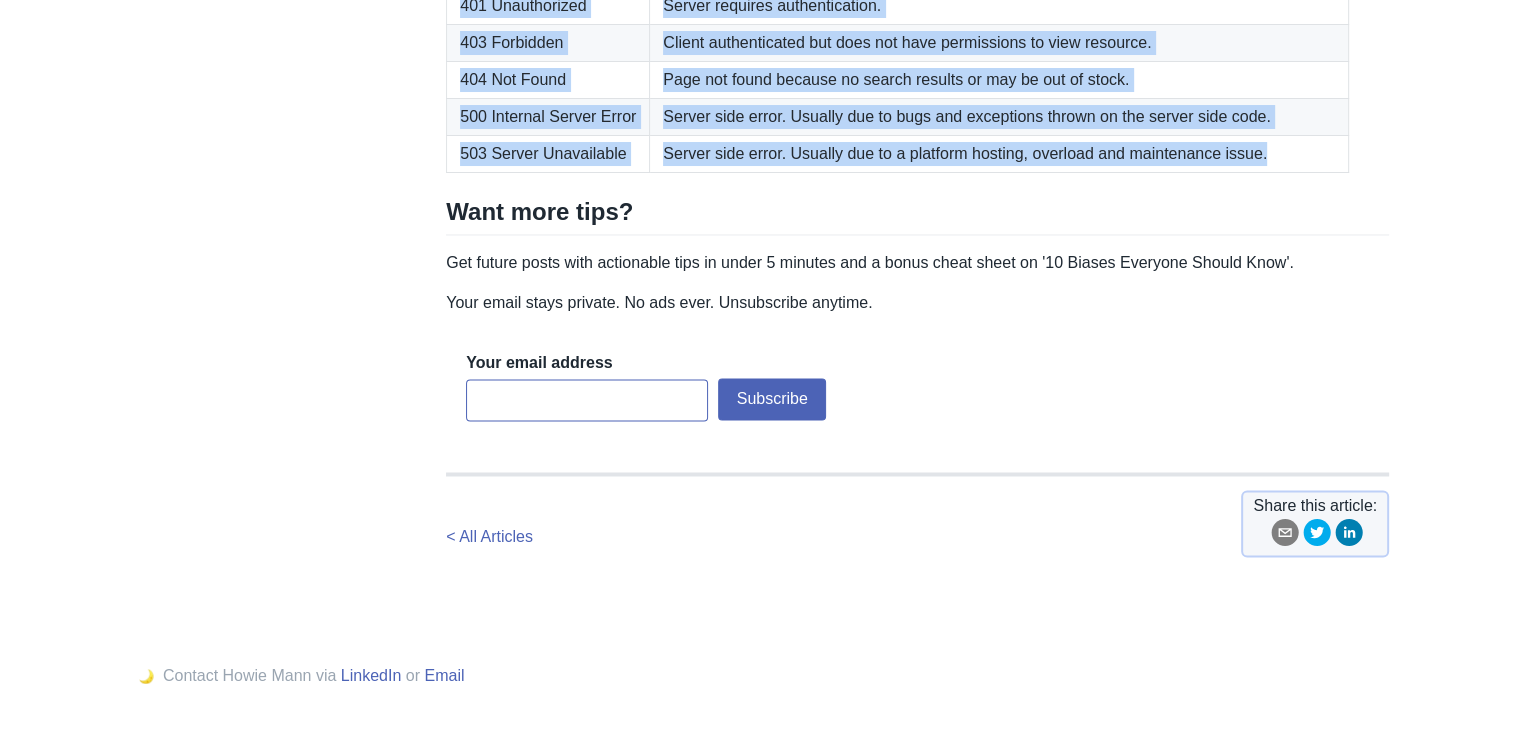drag, startPoint x: 448, startPoint y: 111, endPoint x: 1292, endPoint y: 449, distance: 909.1644 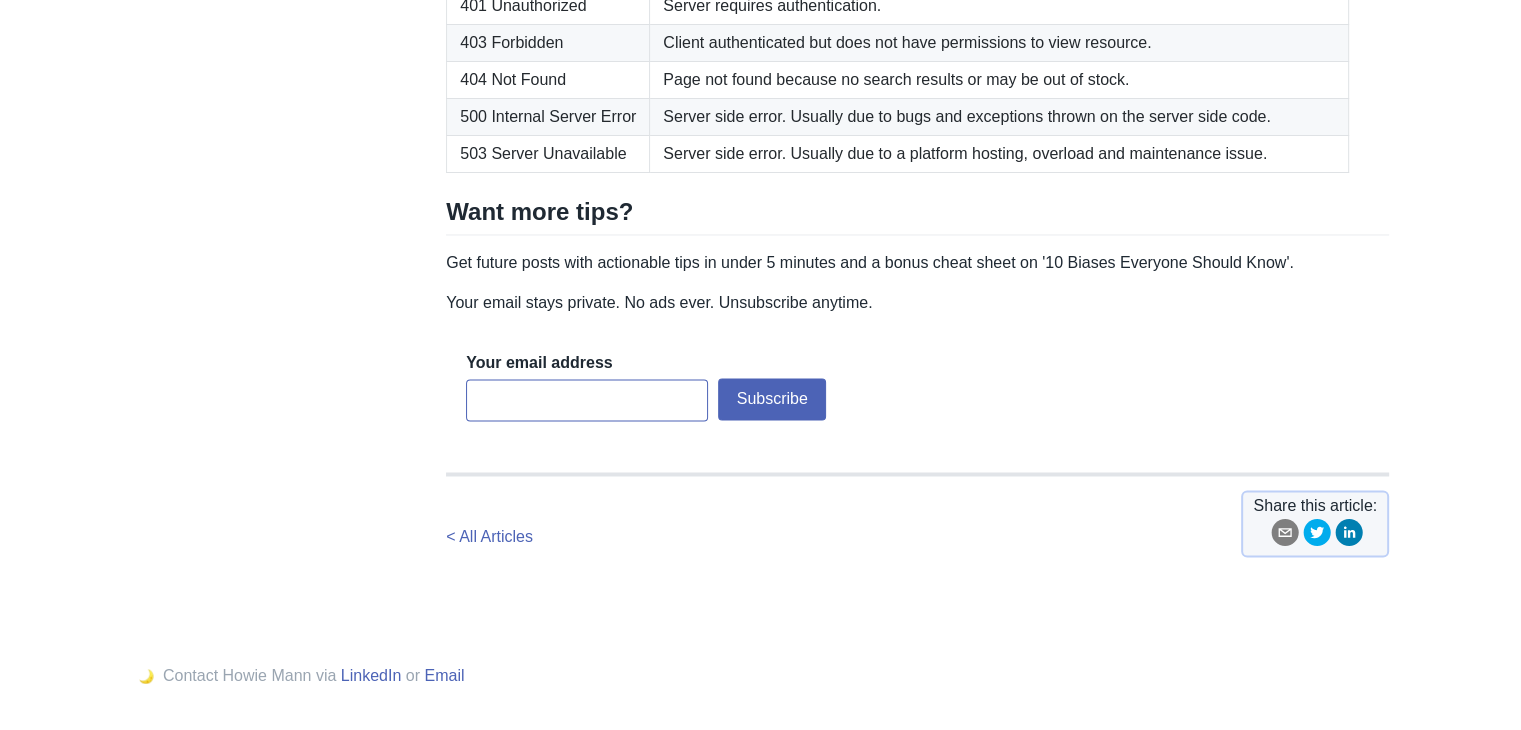 drag, startPoint x: 1272, startPoint y: 446, endPoint x: 1260, endPoint y: 432, distance: 18.439089 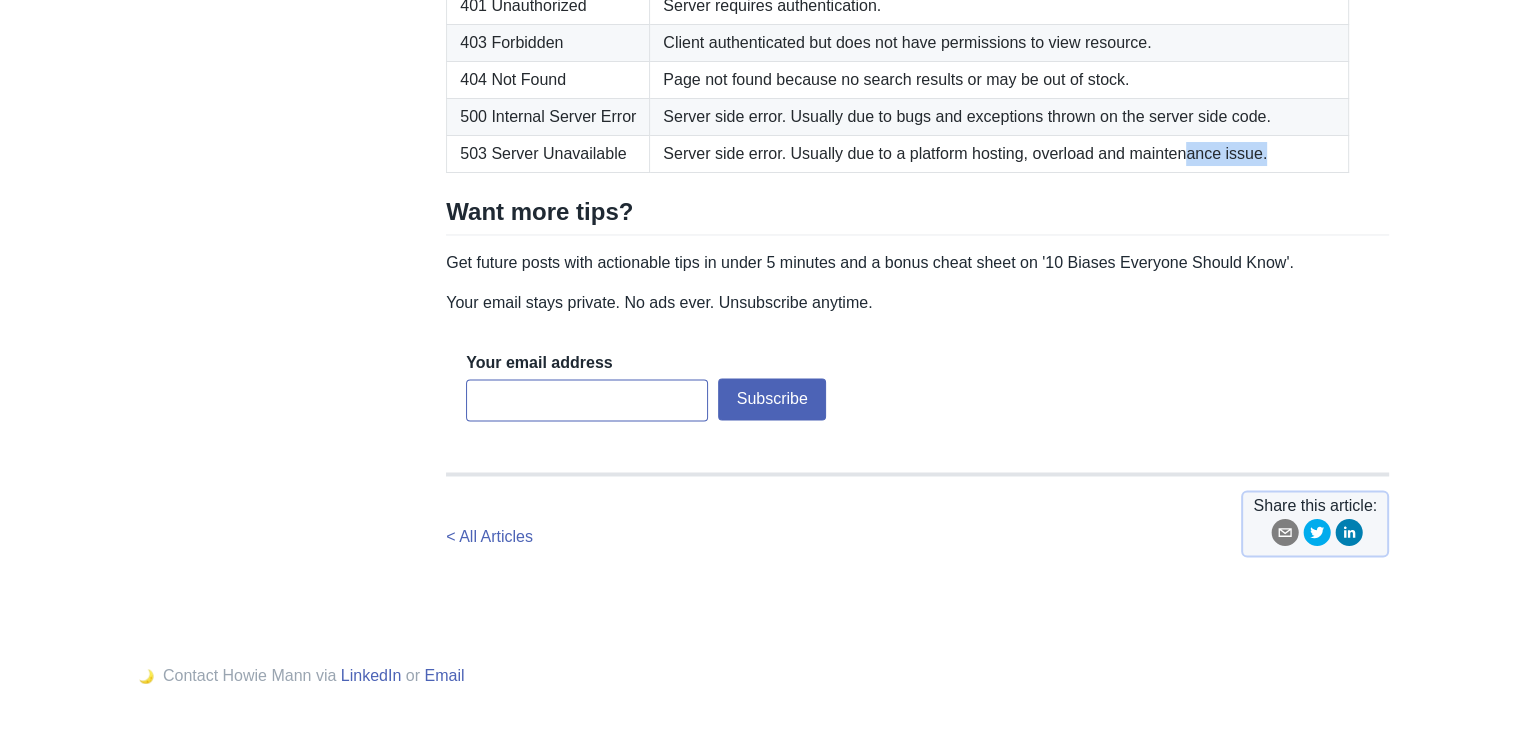 drag, startPoint x: 1259, startPoint y: 452, endPoint x: 1180, endPoint y: 453, distance: 79.00633 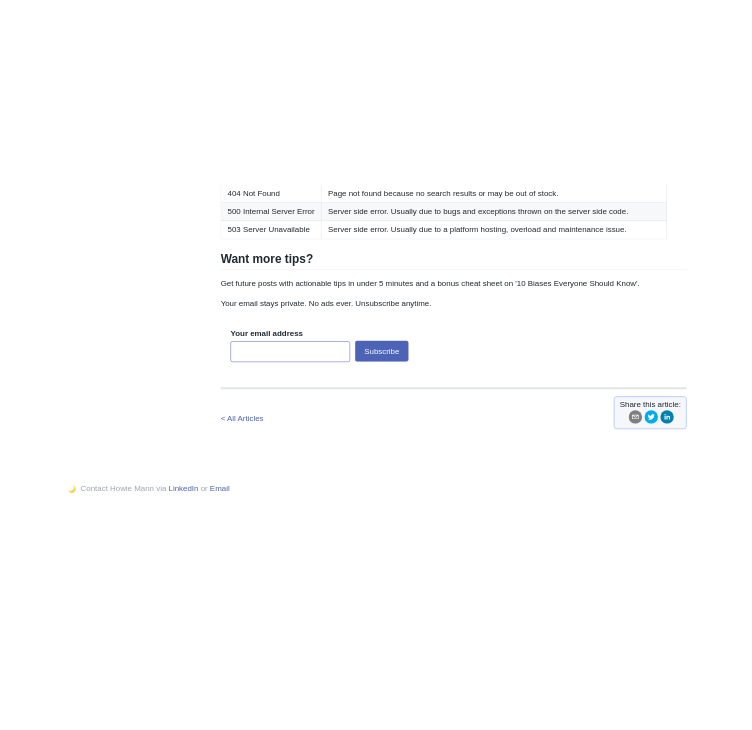 scroll, scrollTop: 4974, scrollLeft: 0, axis: vertical 